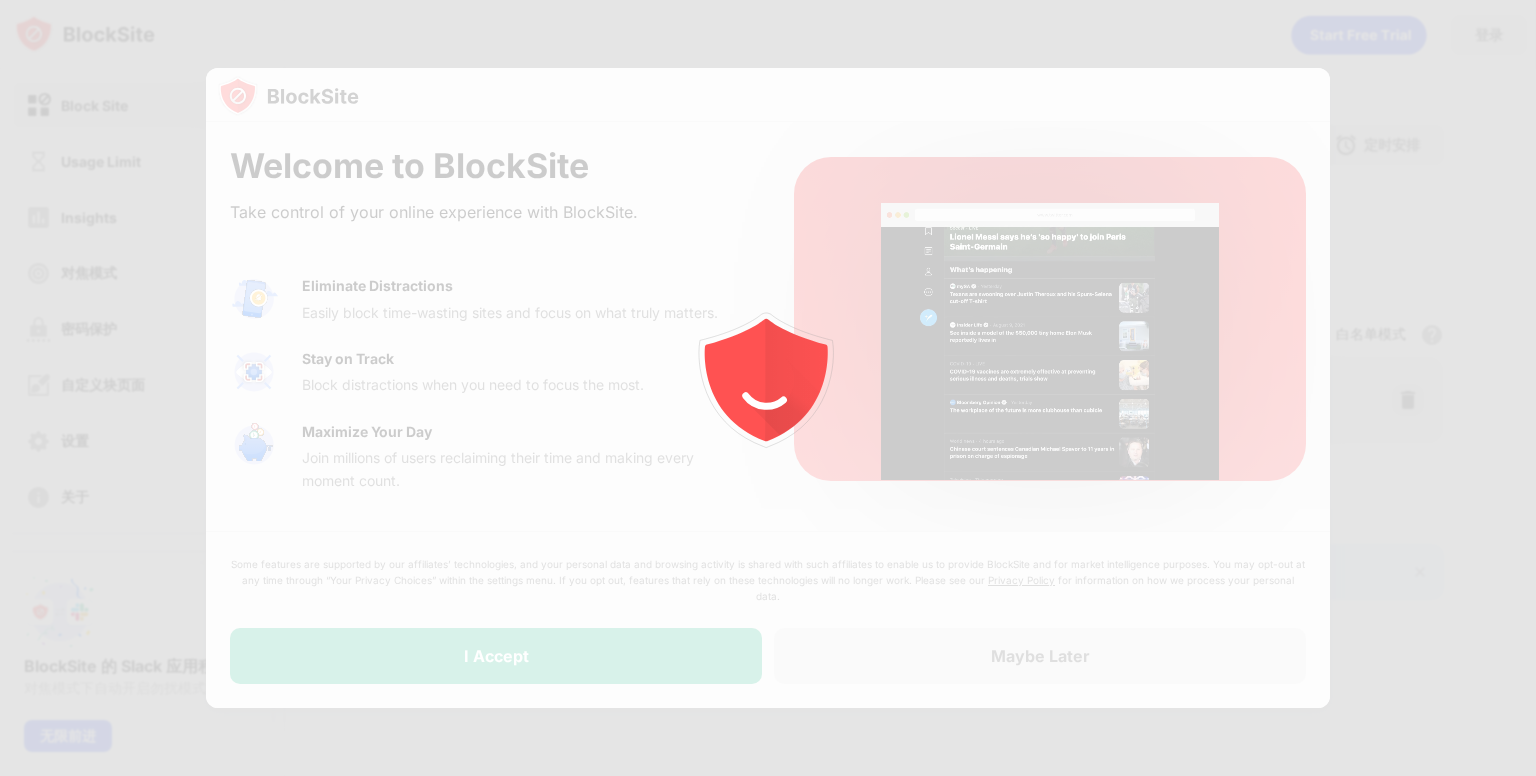 scroll, scrollTop: 0, scrollLeft: 0, axis: both 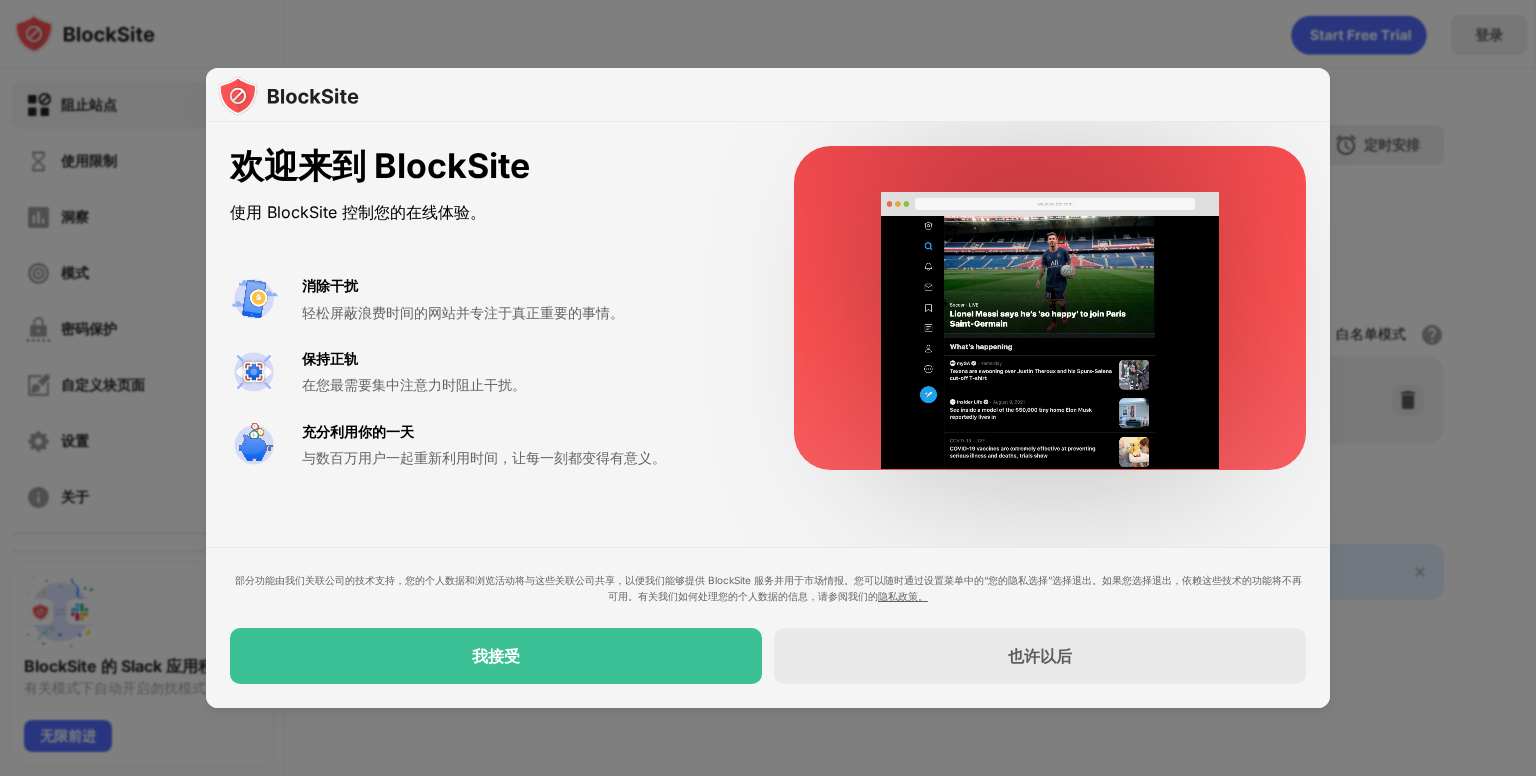 click on "部分功能由我们关联公司的技术支持，您的个人数据和浏览活动将与这些关联公司共享，以便我们能够提供 BlockSite 服务并用于市场情报。您可以随时通过设置菜单中的“您的隐私选择”选择退出。如果您选择退出，依赖这些技术的功能将不再可用。 有关我们如何处理您的个人数据的信息，请参阅我们的 隐私政策。     我接受 也许以后" at bounding box center [768, 627] 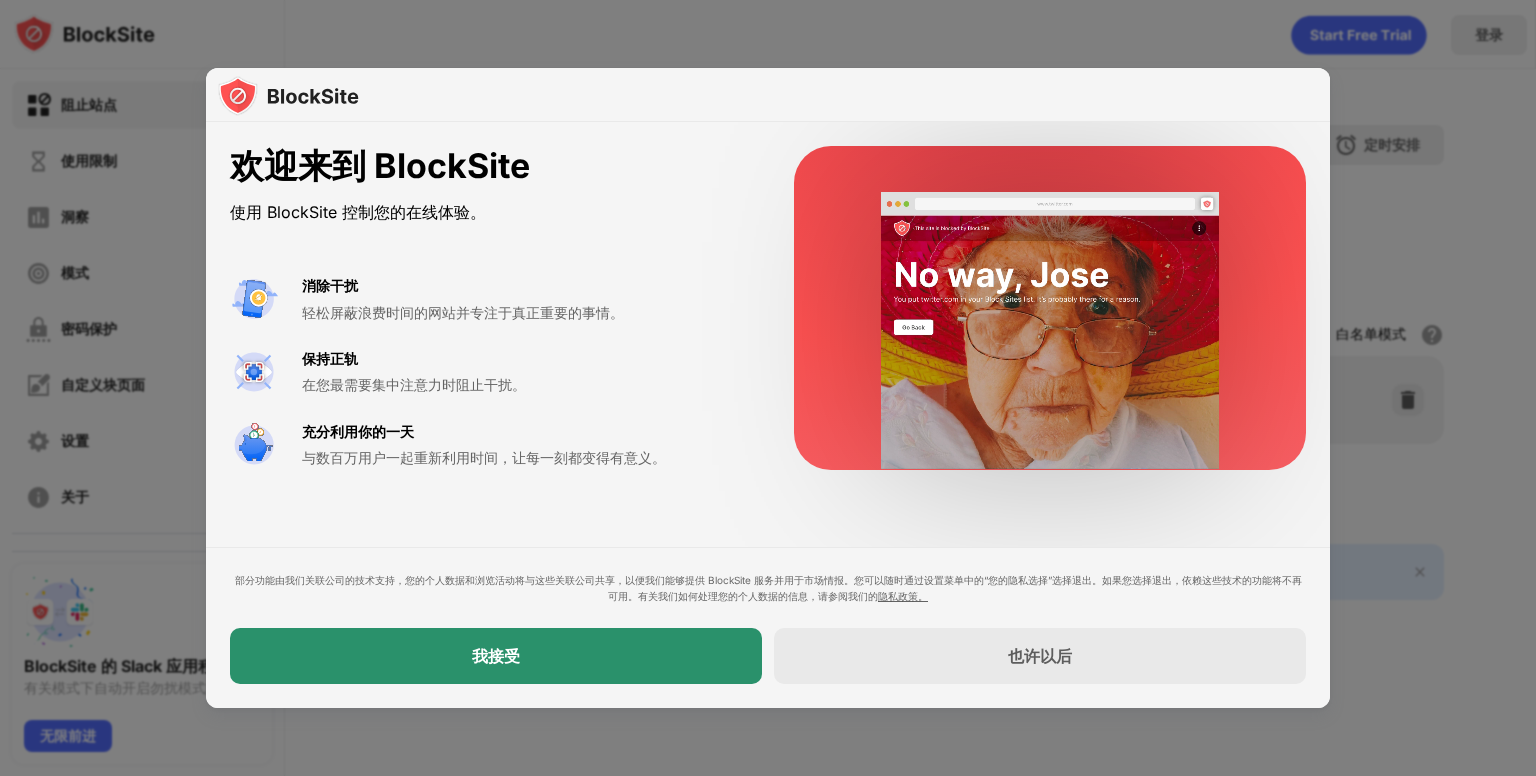 click on "我接受" at bounding box center (496, 656) 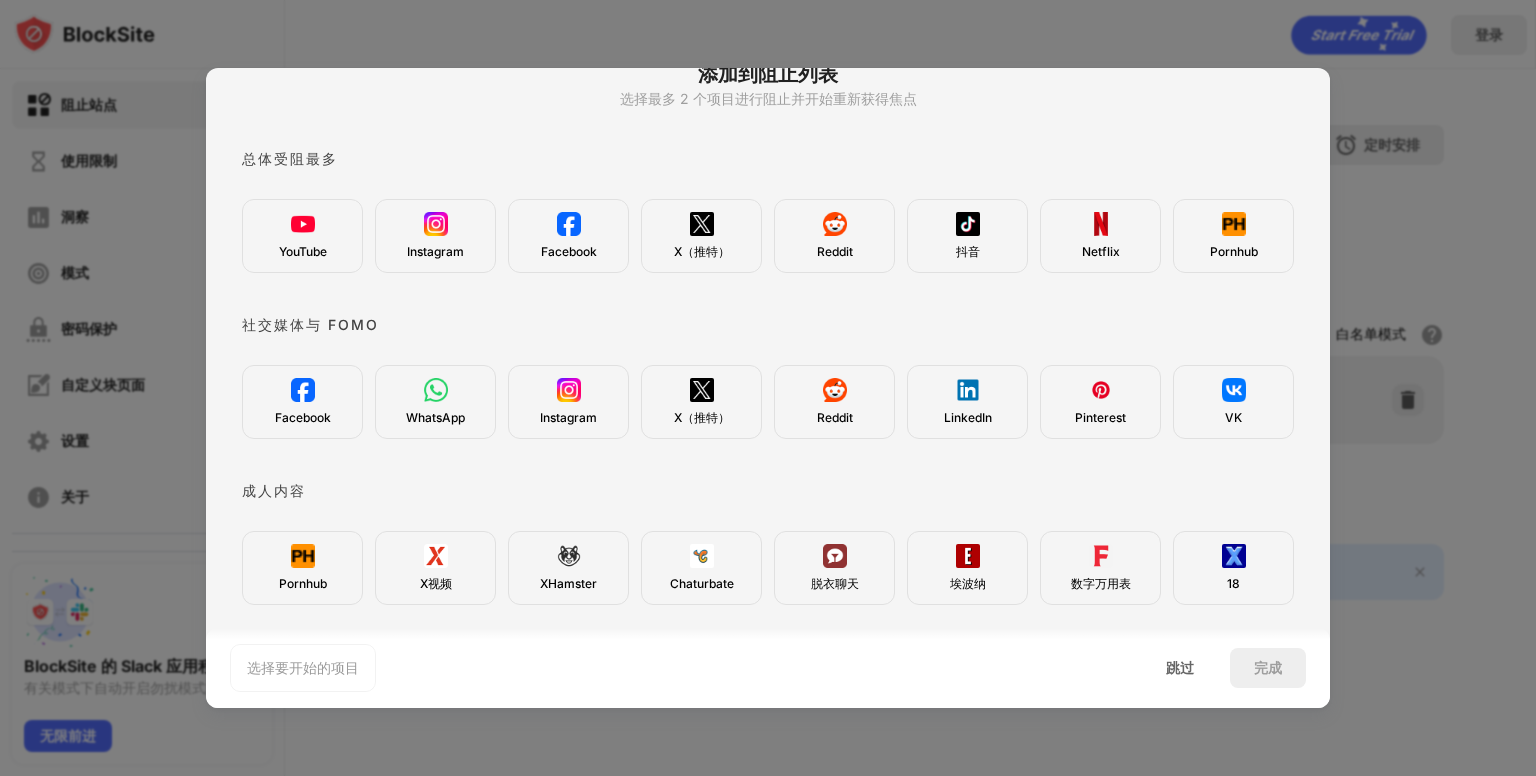scroll, scrollTop: 0, scrollLeft: 0, axis: both 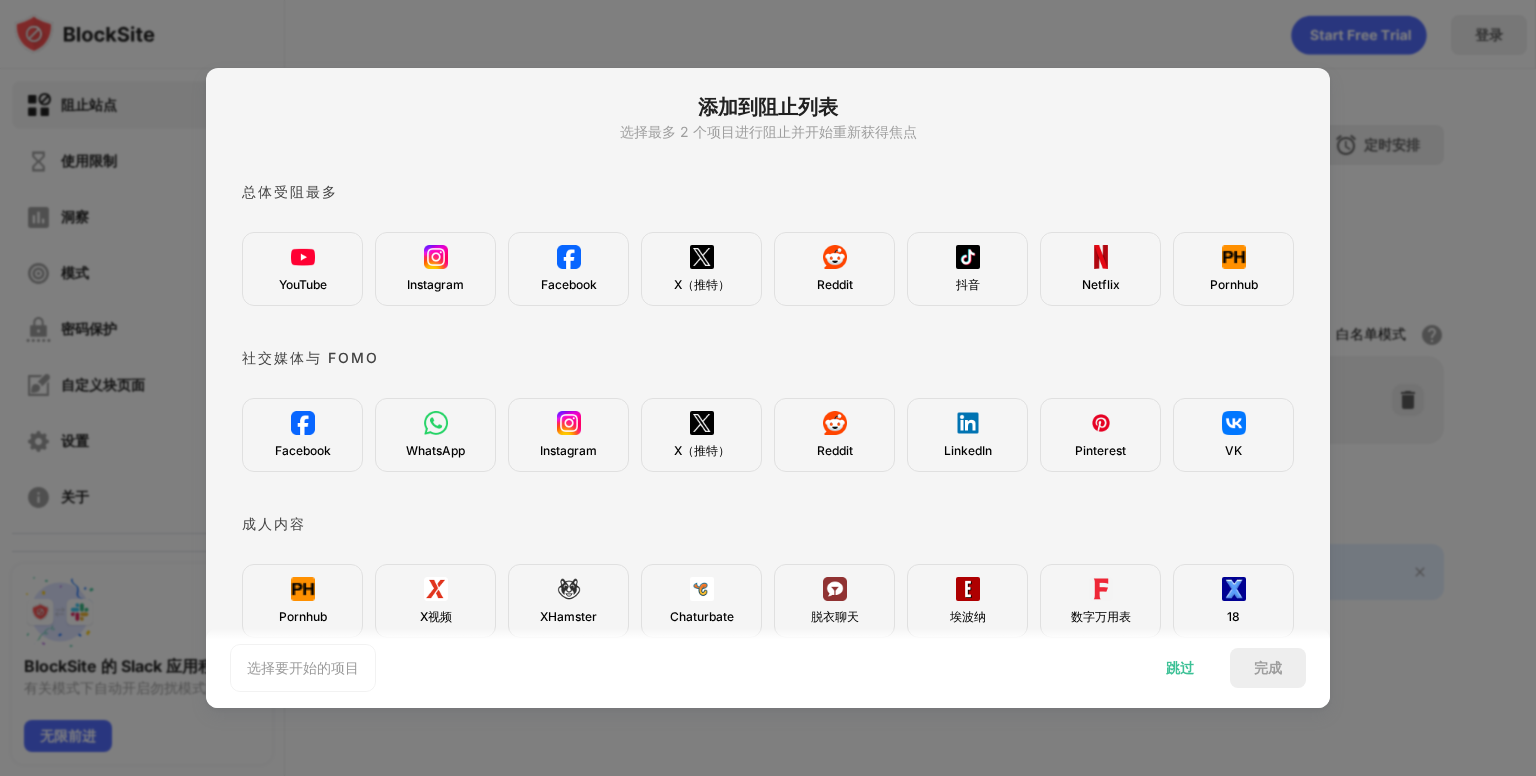 click on "跳过" at bounding box center (1180, 667) 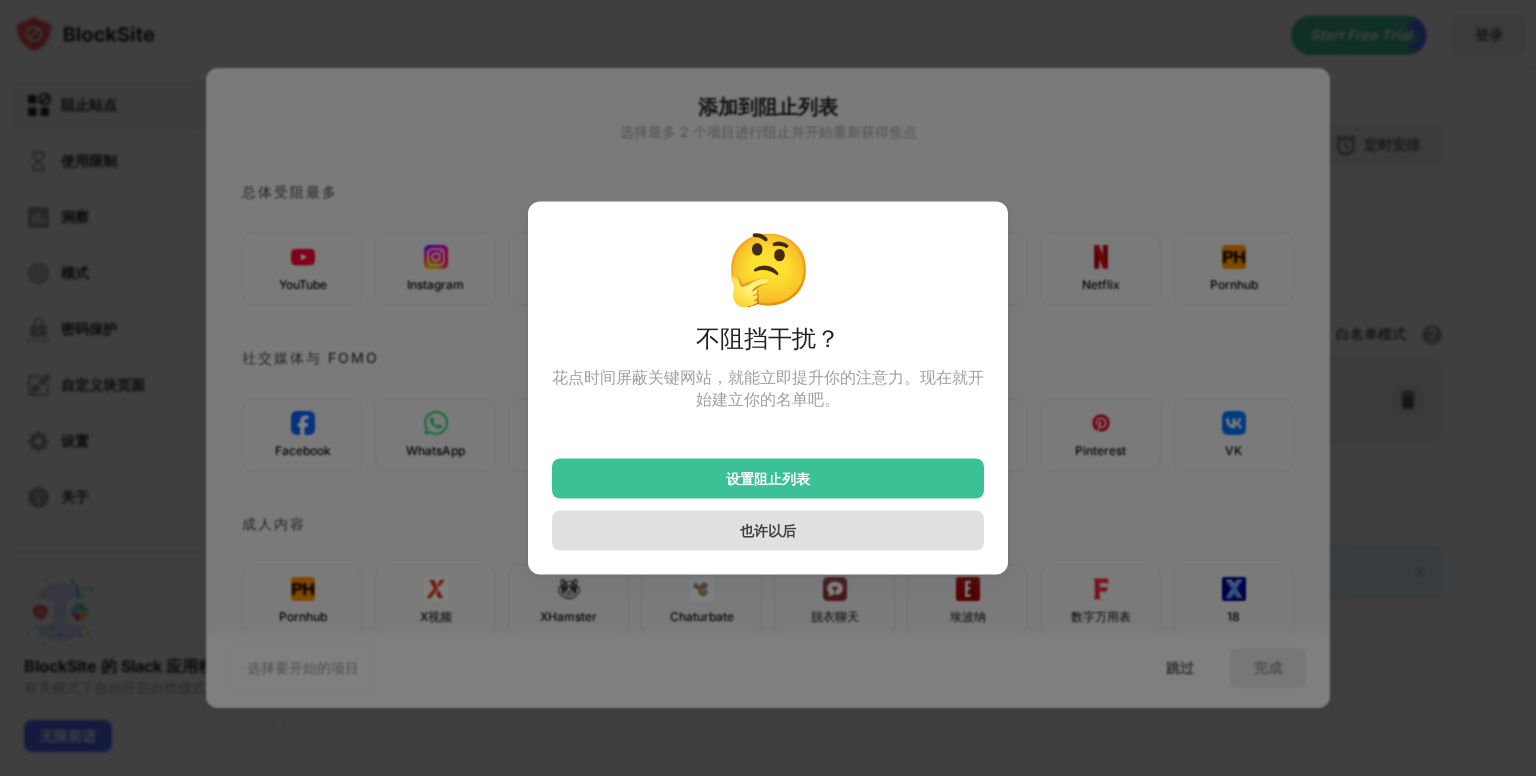click on "也许以后" at bounding box center [768, 531] 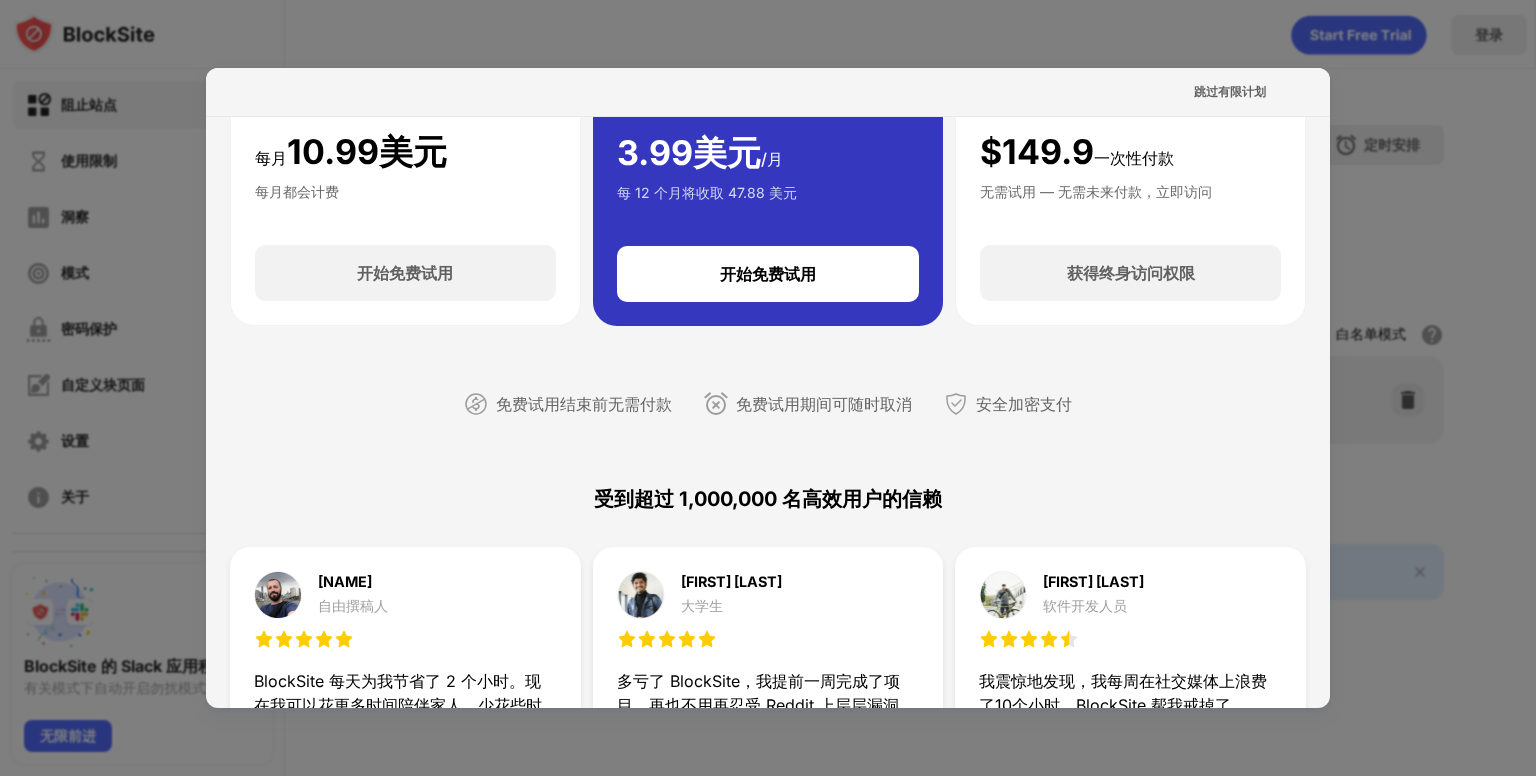 scroll, scrollTop: 0, scrollLeft: 0, axis: both 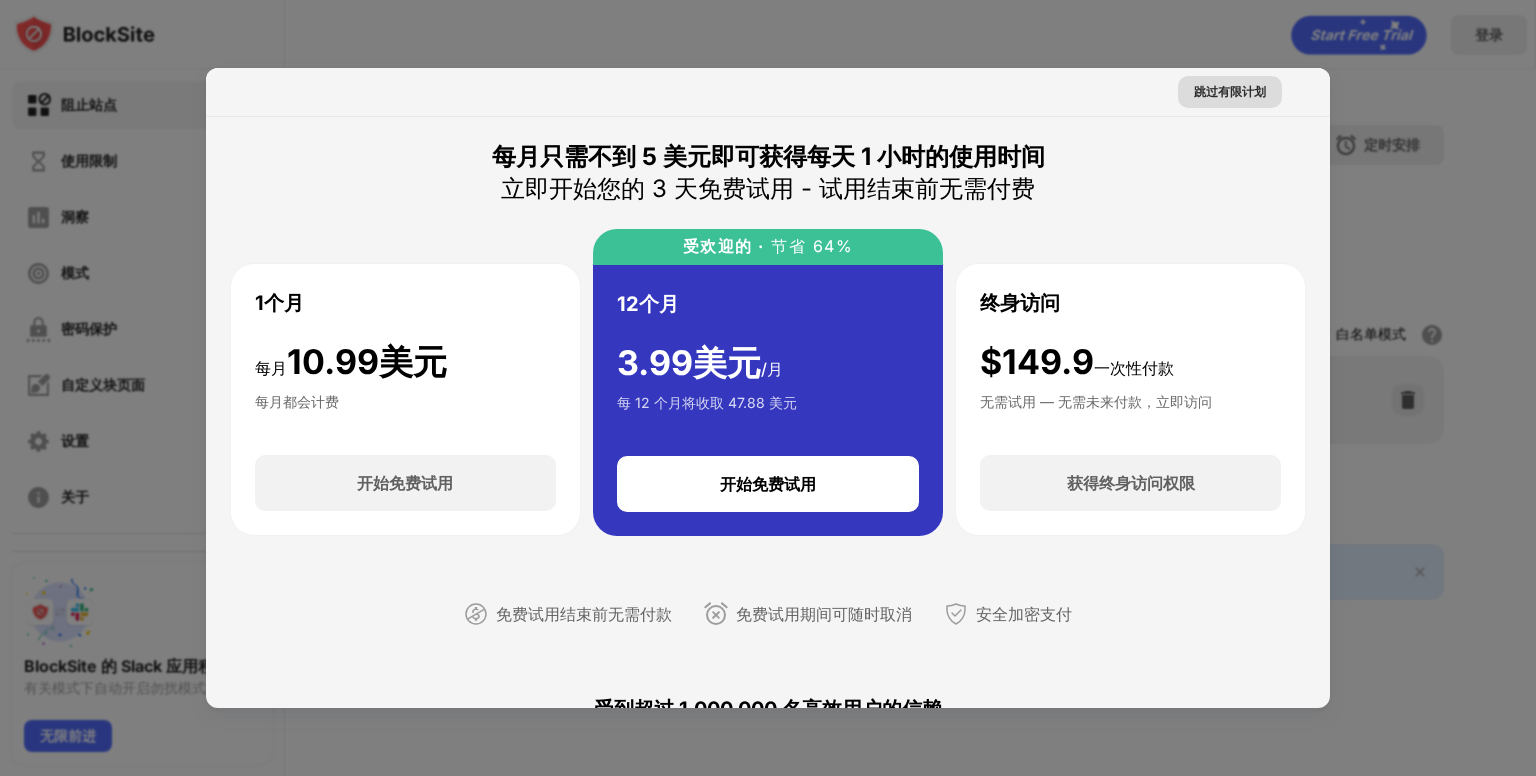 click on "跳过有限计划" at bounding box center (1230, 91) 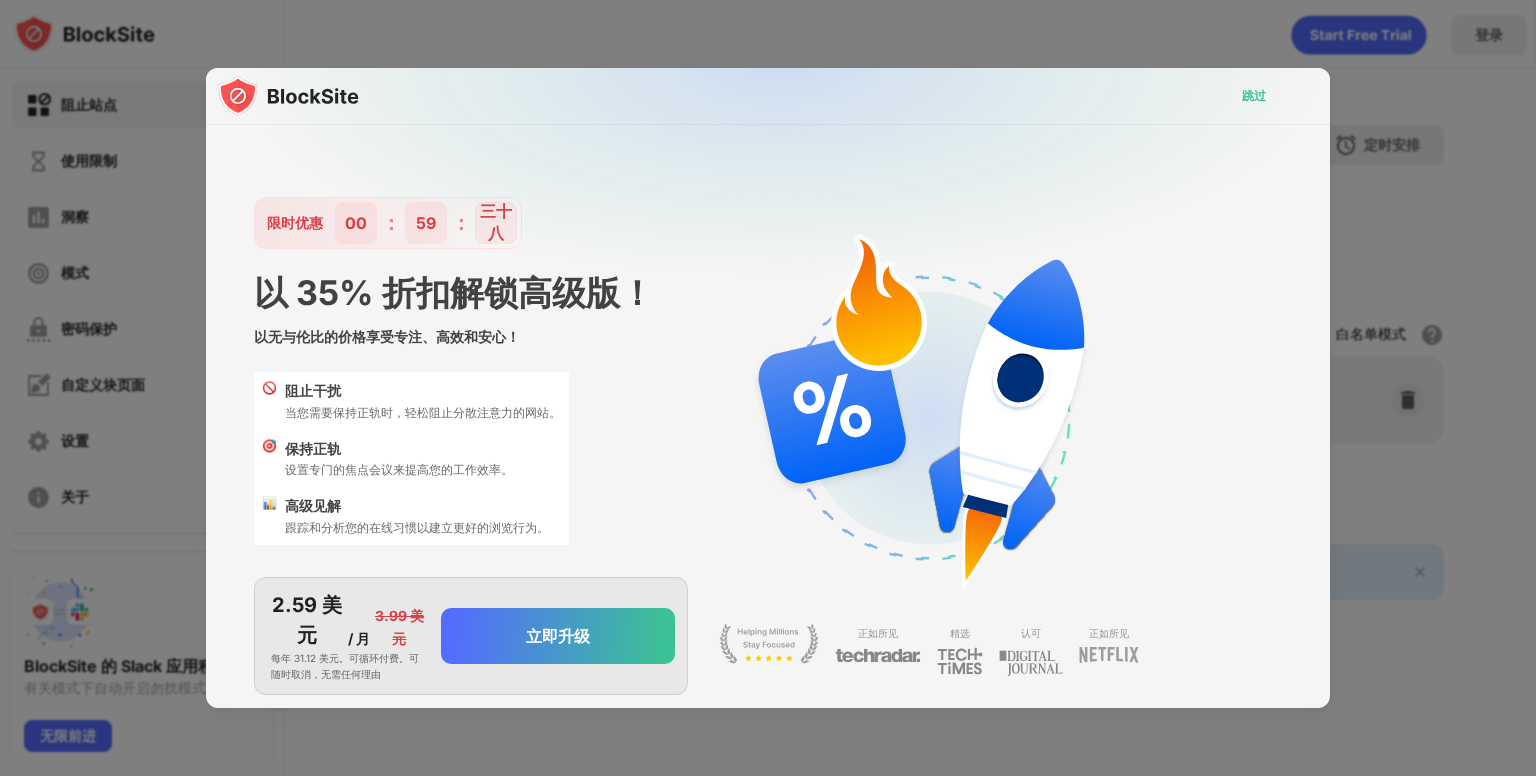 click on "跳过" at bounding box center [1254, 95] 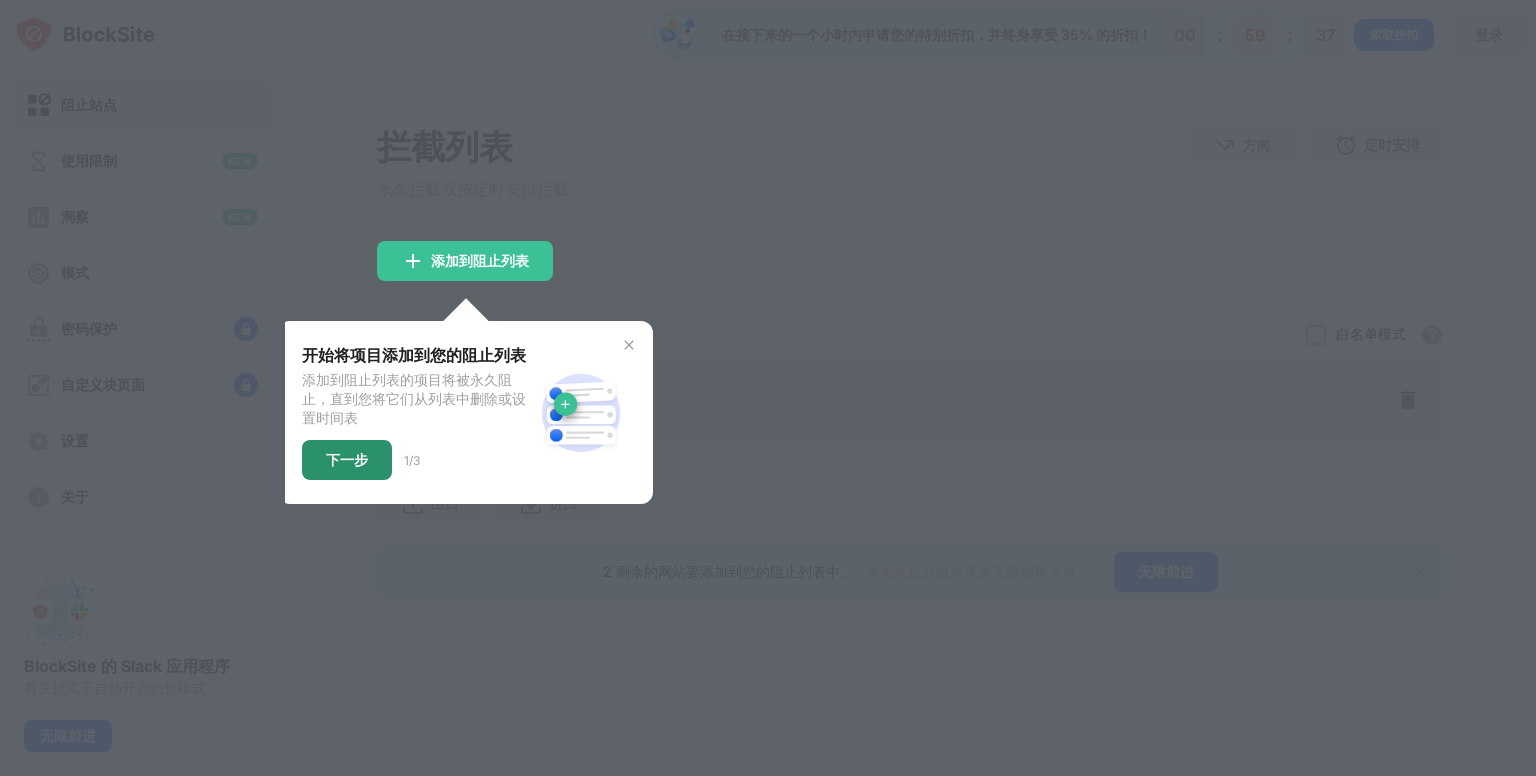 drag, startPoint x: 354, startPoint y: 463, endPoint x: 364, endPoint y: 445, distance: 20.59126 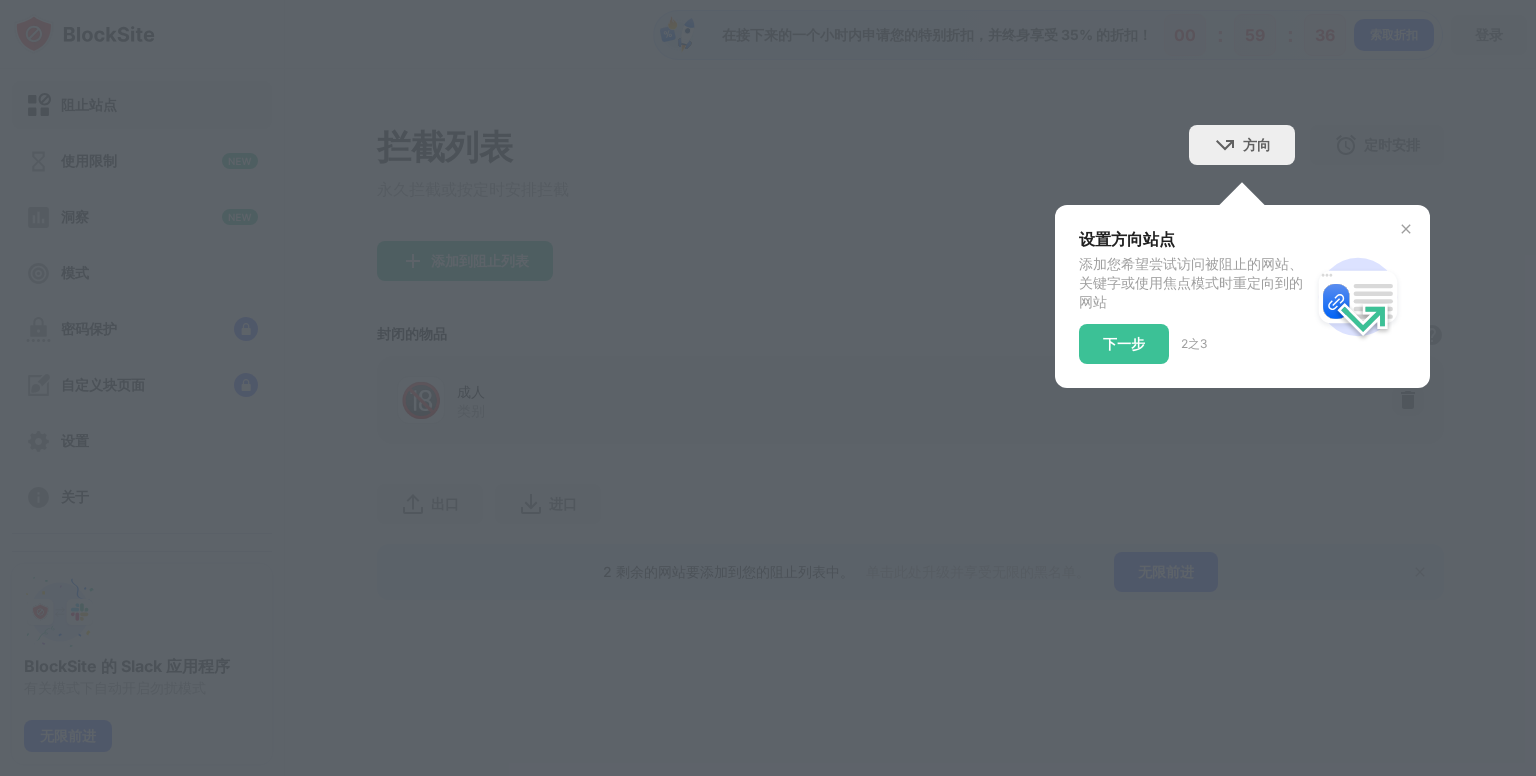 click on "下一步" at bounding box center (1124, 344) 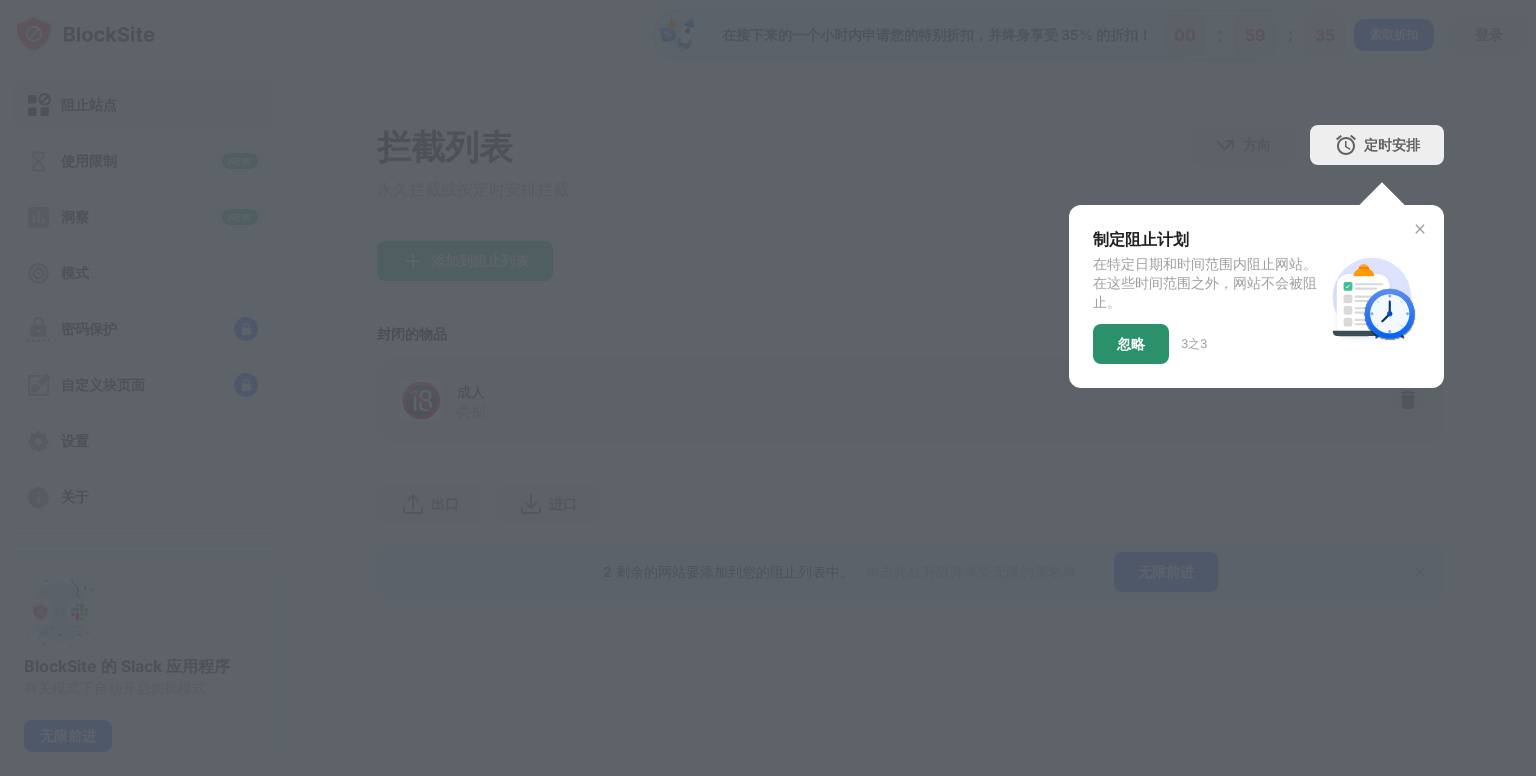 click on "忽略" at bounding box center [1131, 344] 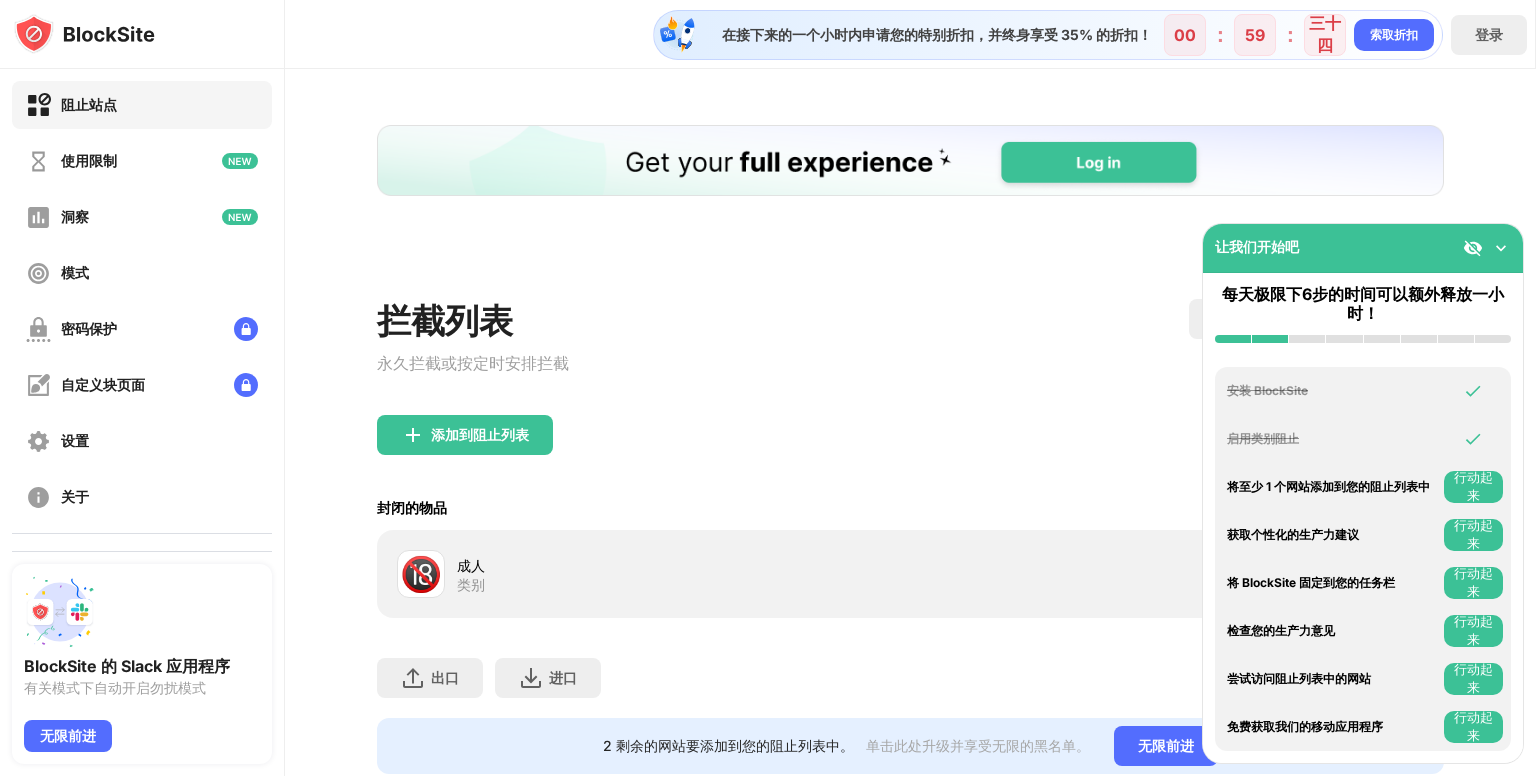 scroll, scrollTop: 0, scrollLeft: 0, axis: both 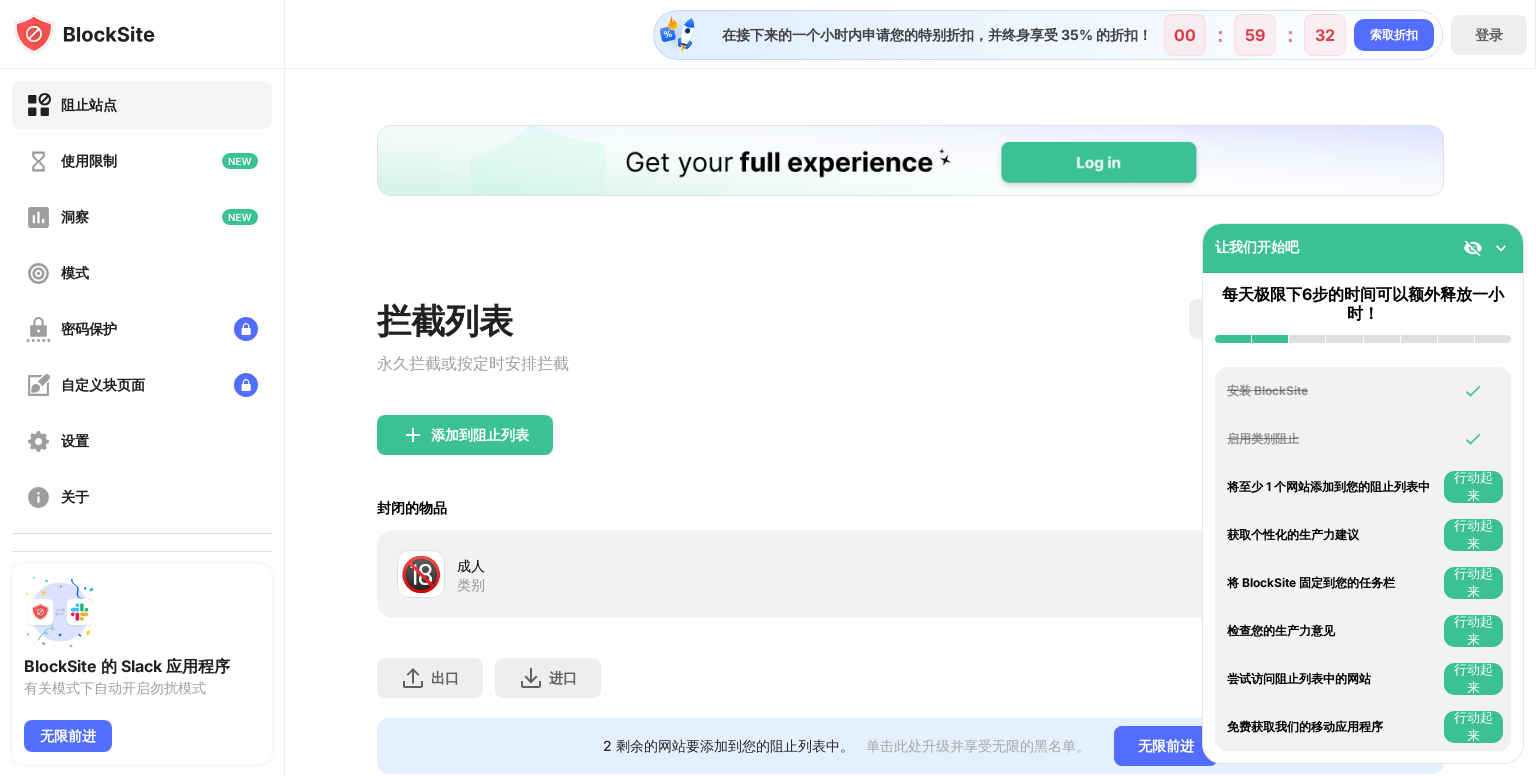 click on "让我们开始吧" at bounding box center [1363, 248] 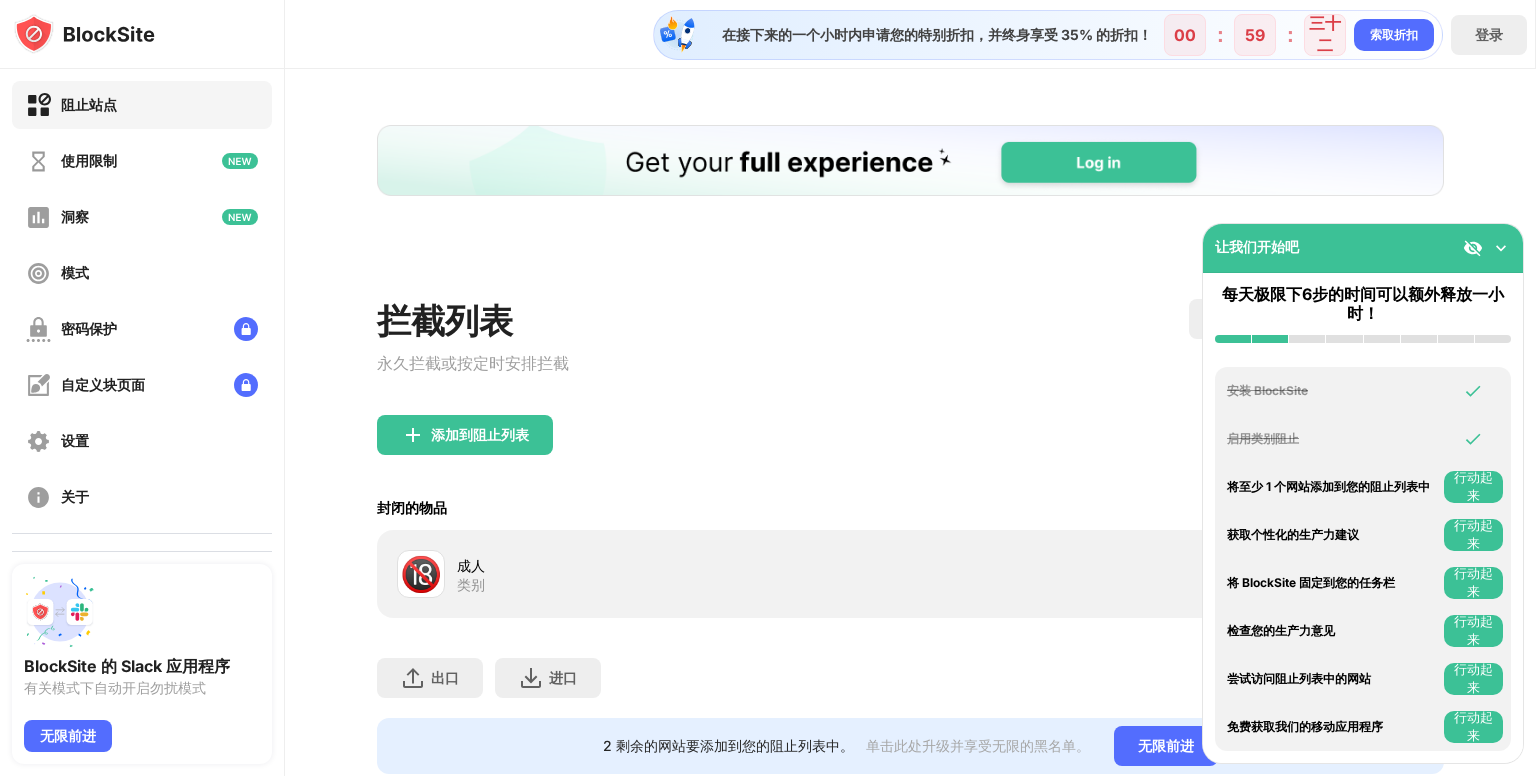 click at bounding box center [1501, 248] 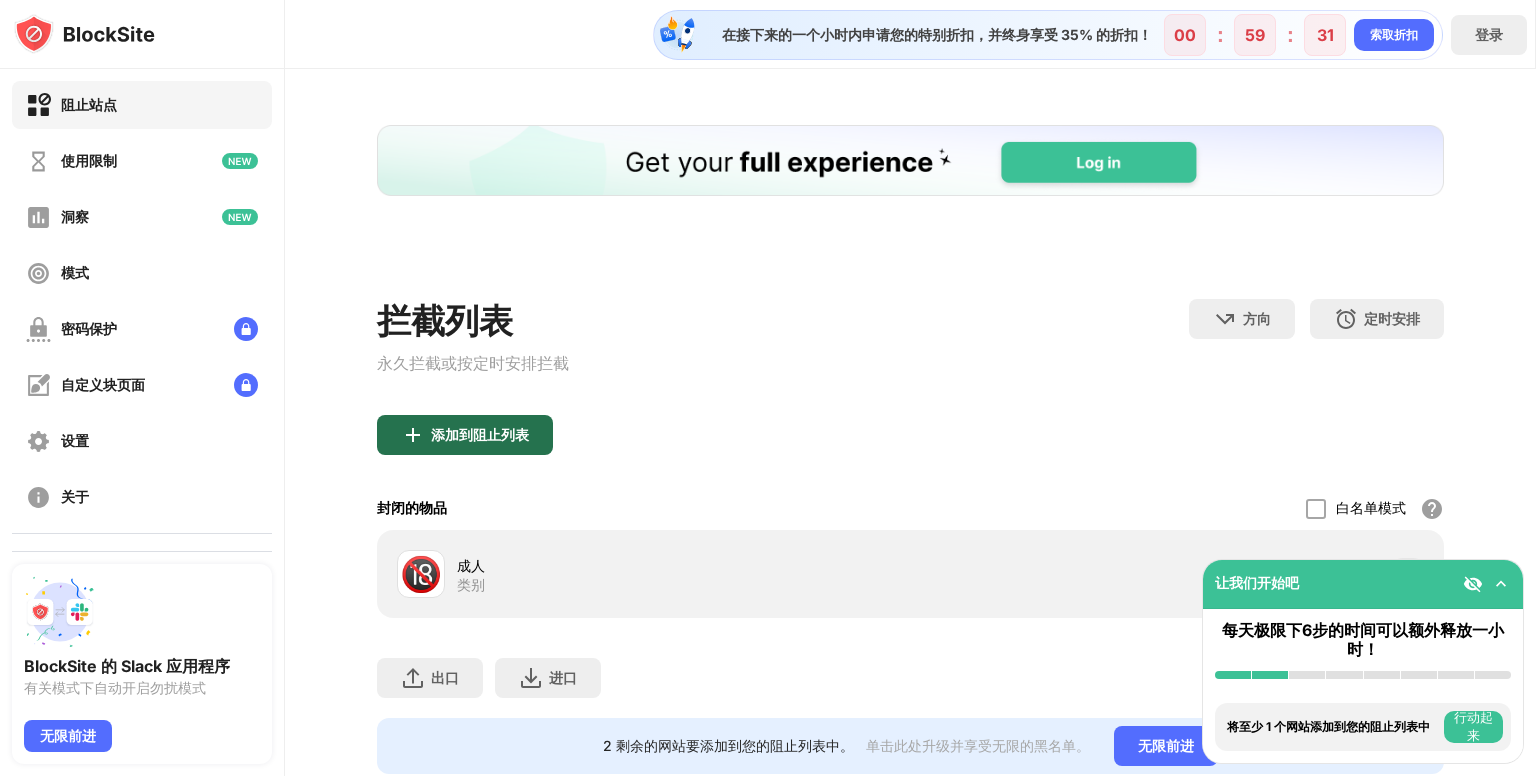 click on "添加到阻止列表" at bounding box center [480, 434] 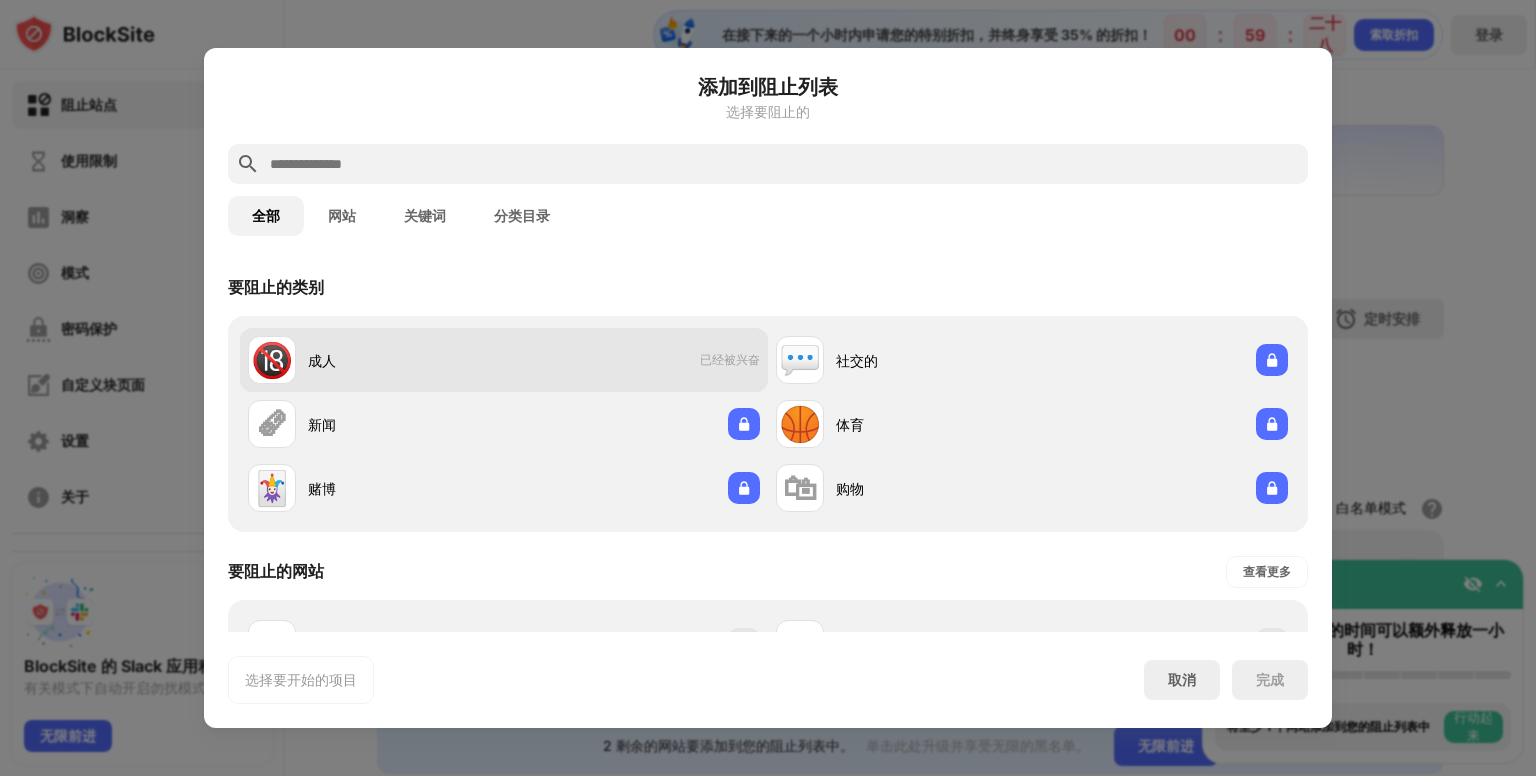 click on "🔞 成人 已经被兴奋" at bounding box center [504, 360] 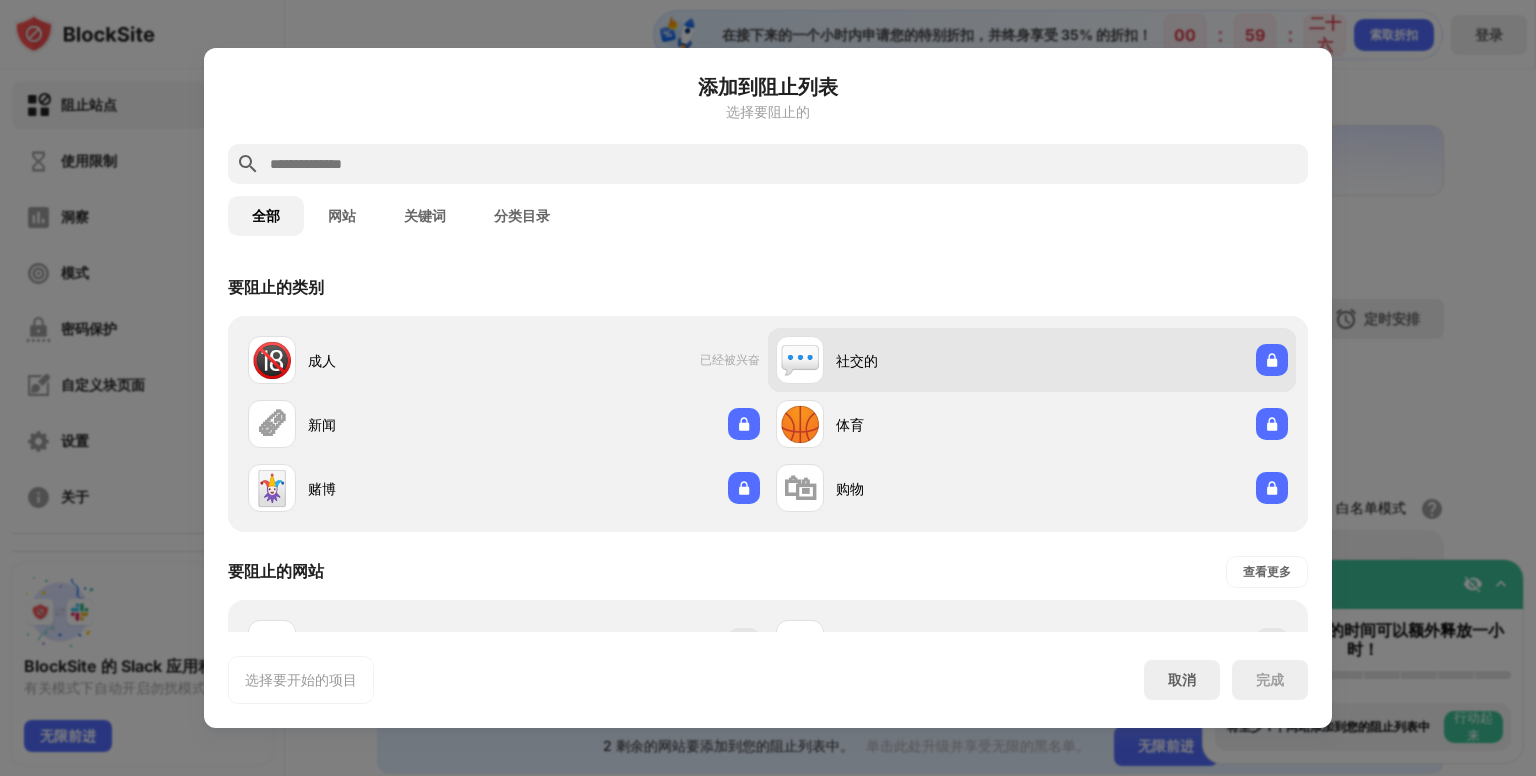 click on "社交的" at bounding box center [934, 360] 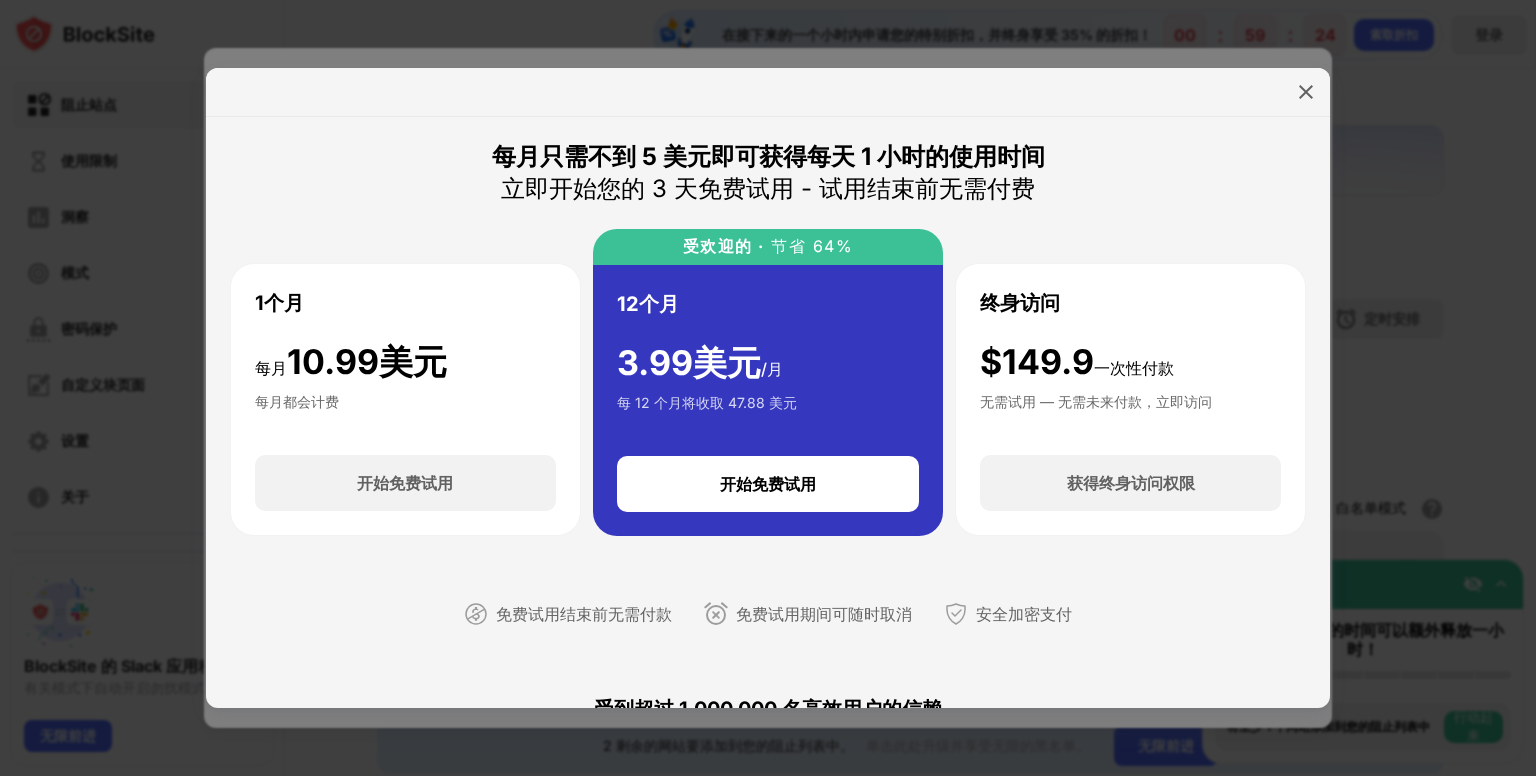 scroll, scrollTop: 0, scrollLeft: 0, axis: both 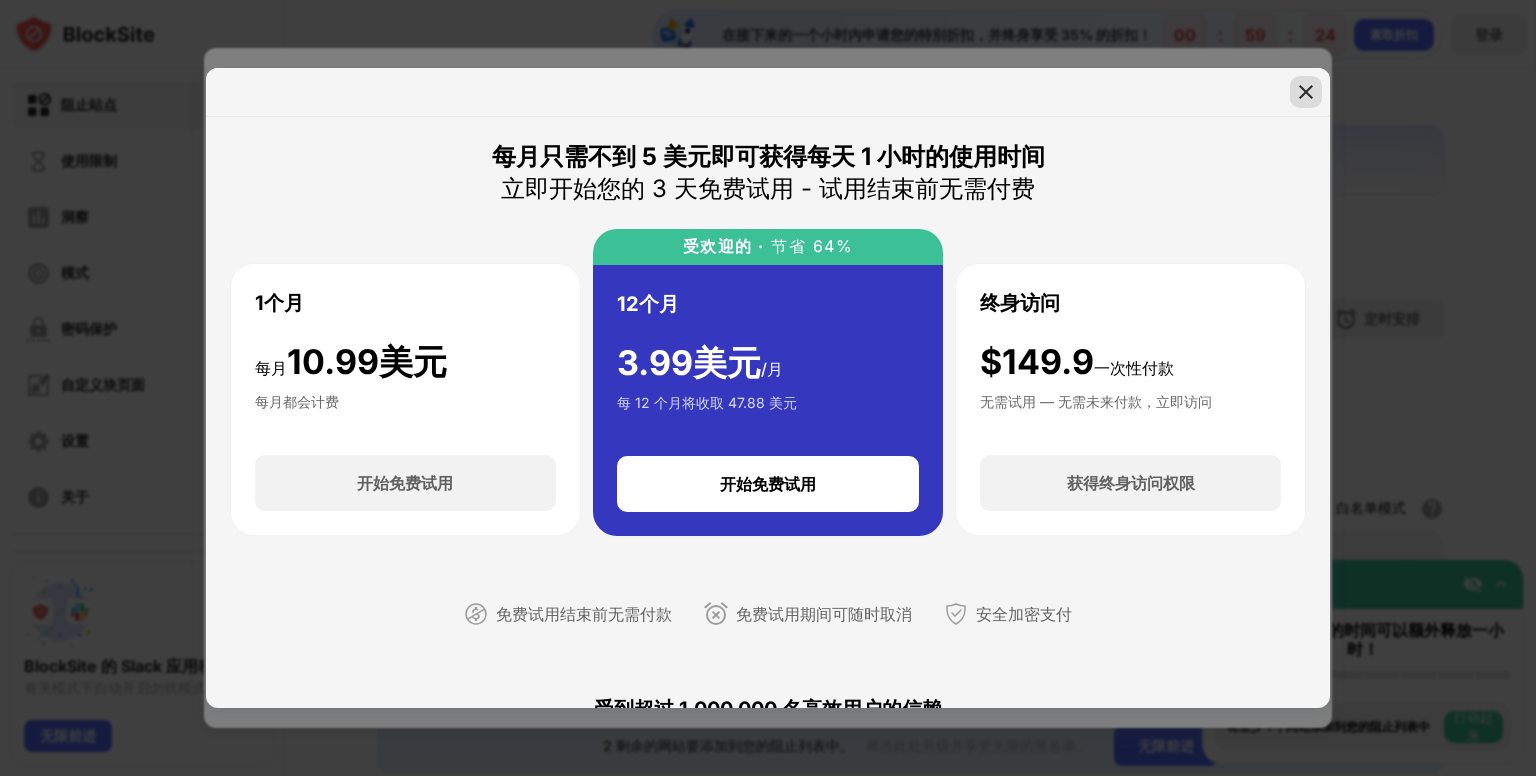 click at bounding box center [1306, 92] 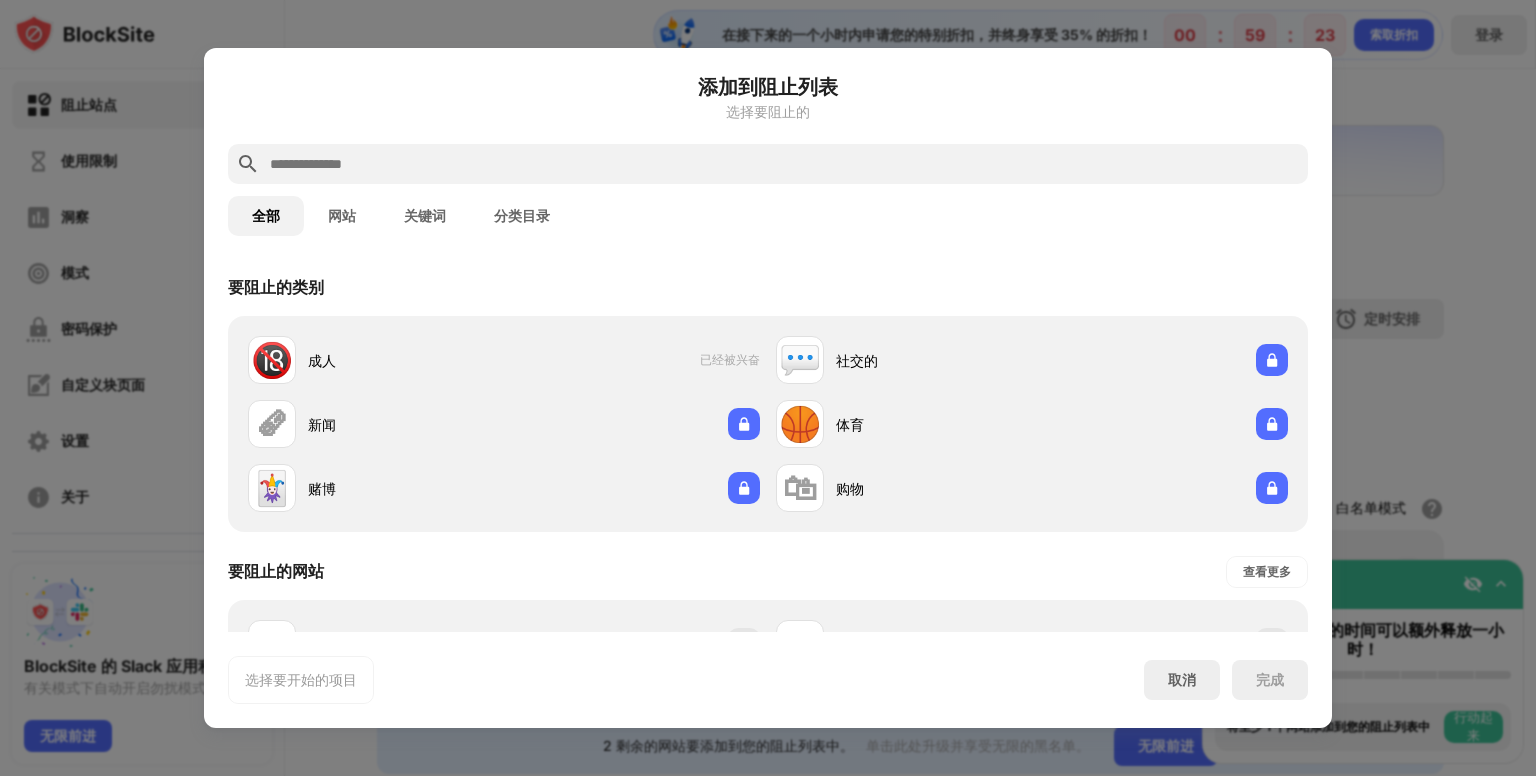 click on "网站" at bounding box center [342, 216] 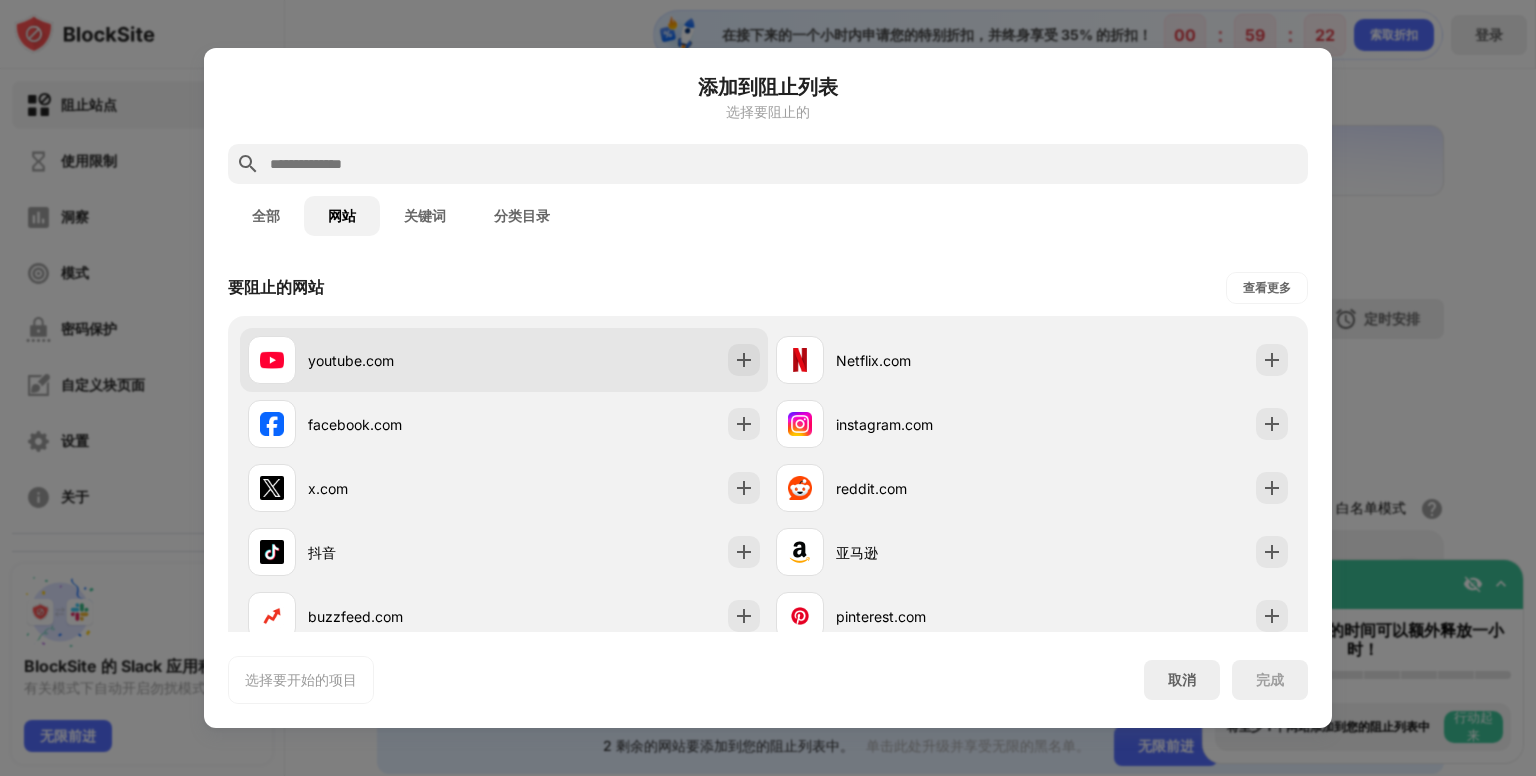 click on "youtube.com" at bounding box center (406, 360) 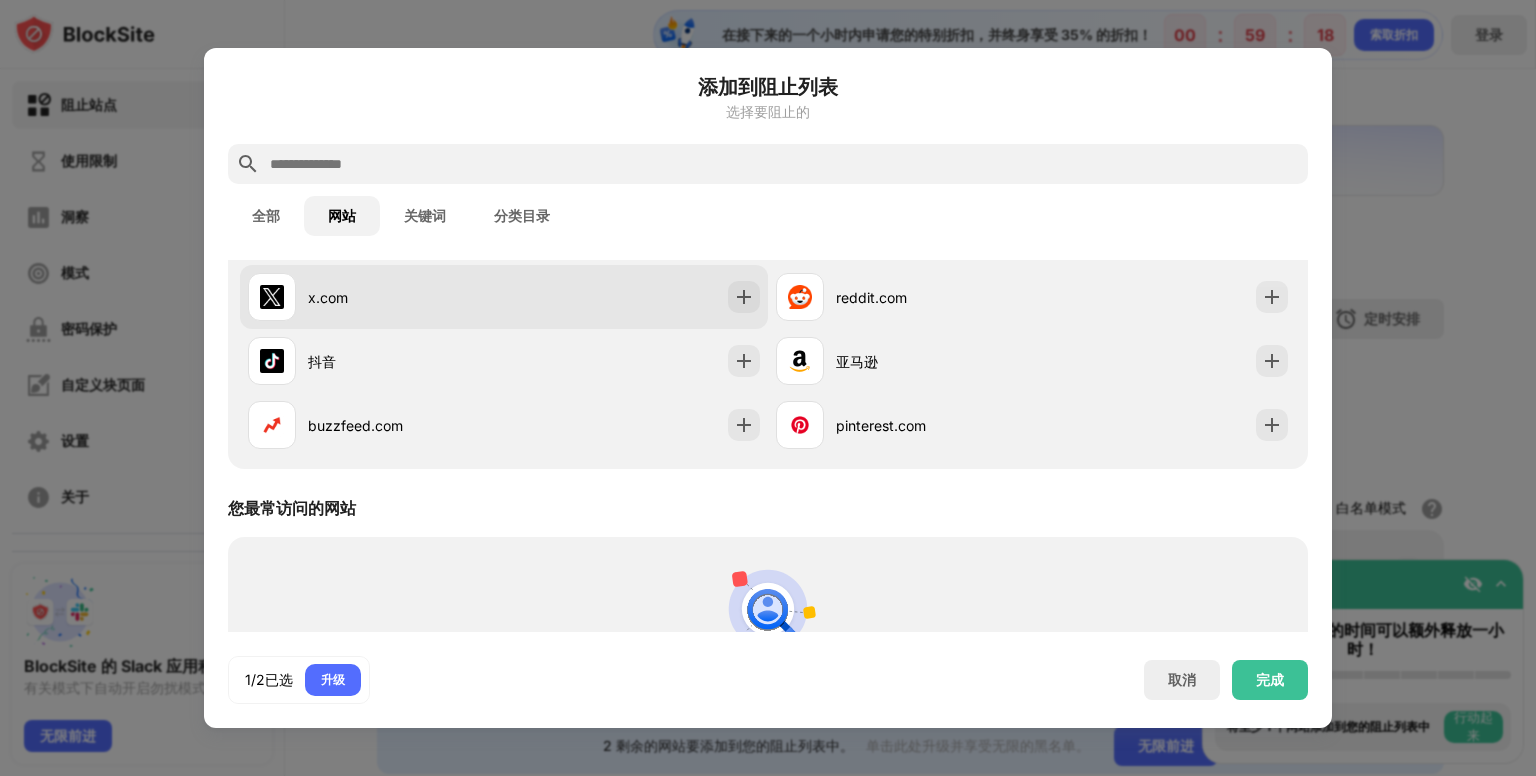 scroll, scrollTop: 200, scrollLeft: 0, axis: vertical 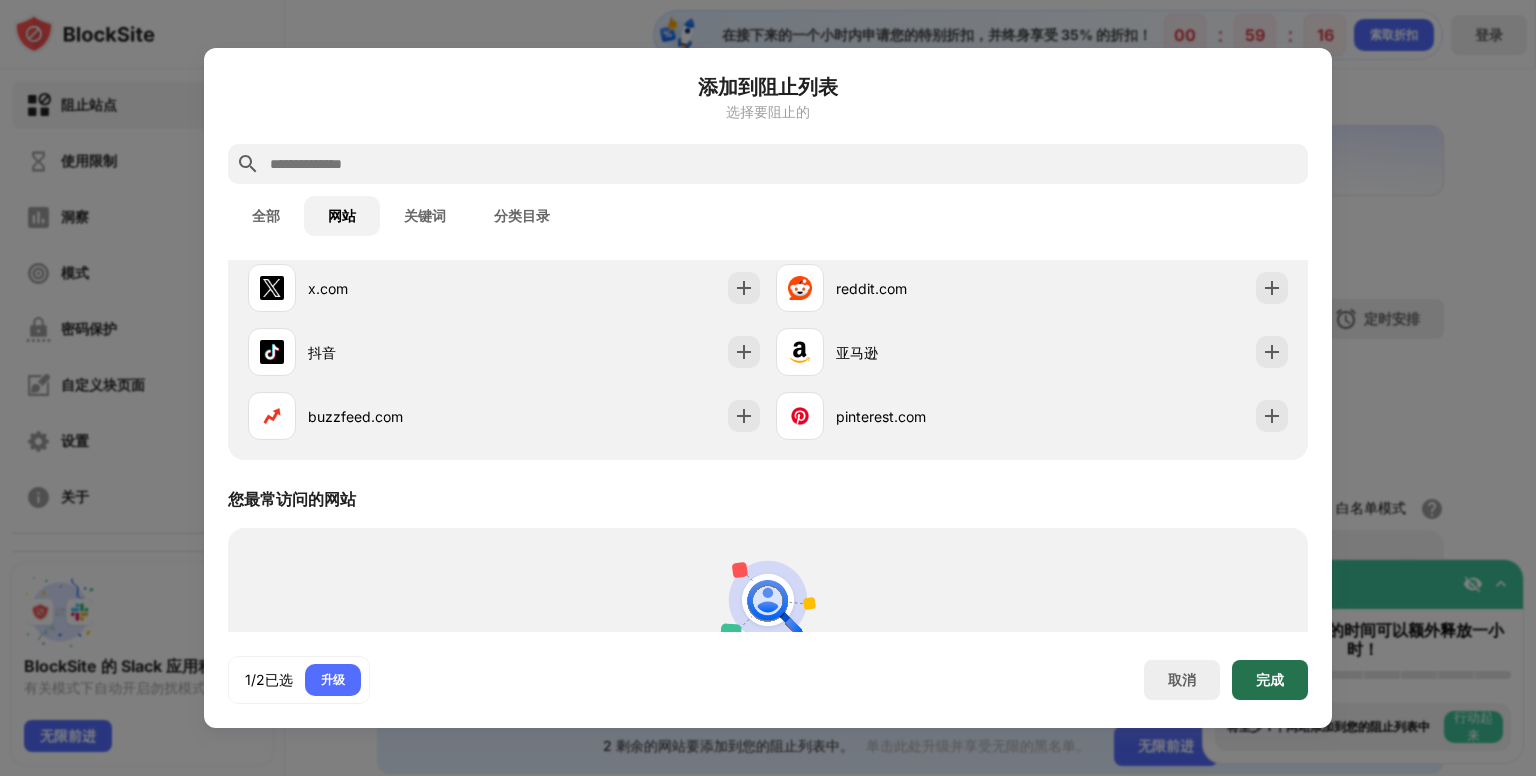 click on "完成" at bounding box center (1270, 679) 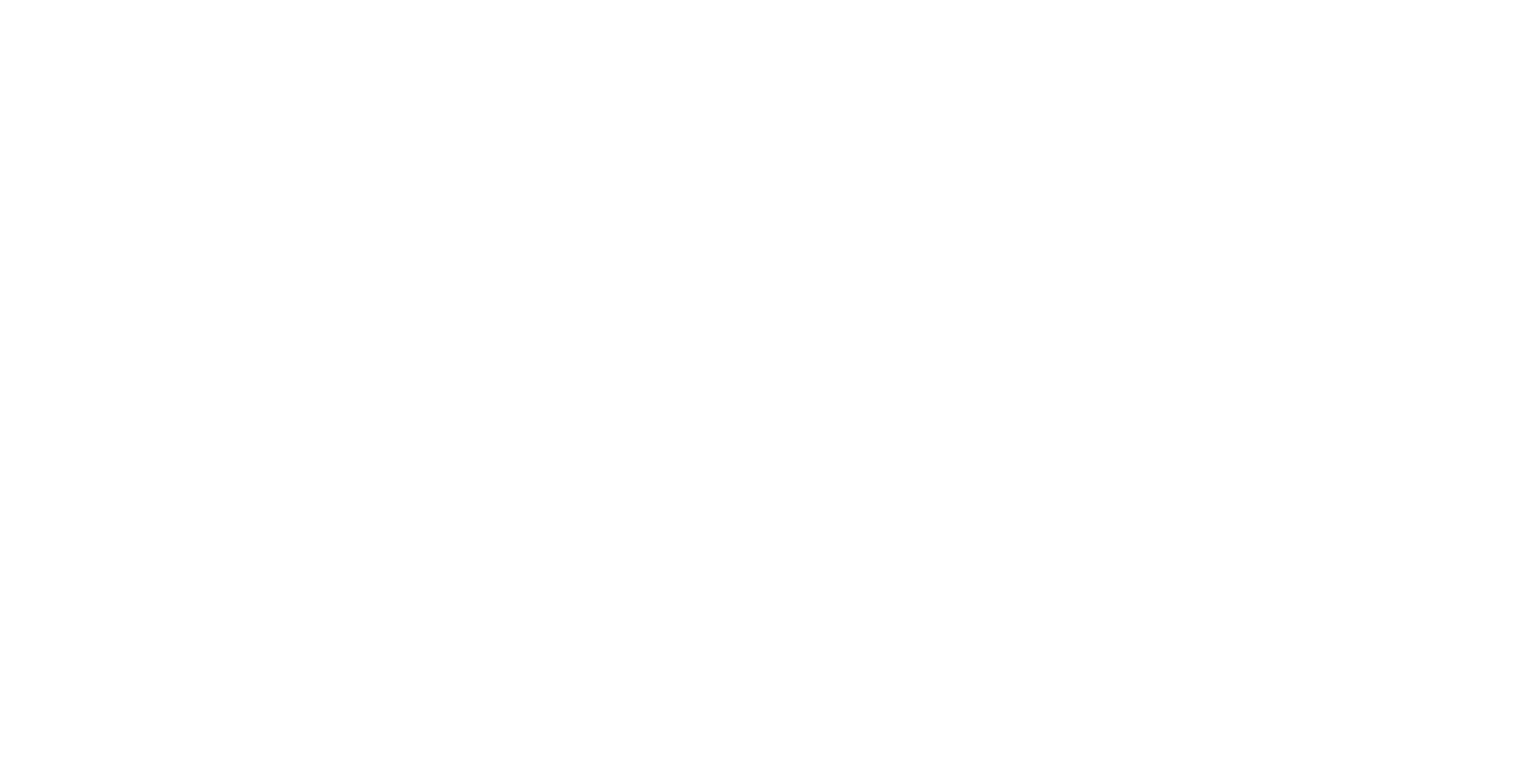 scroll, scrollTop: 0, scrollLeft: 0, axis: both 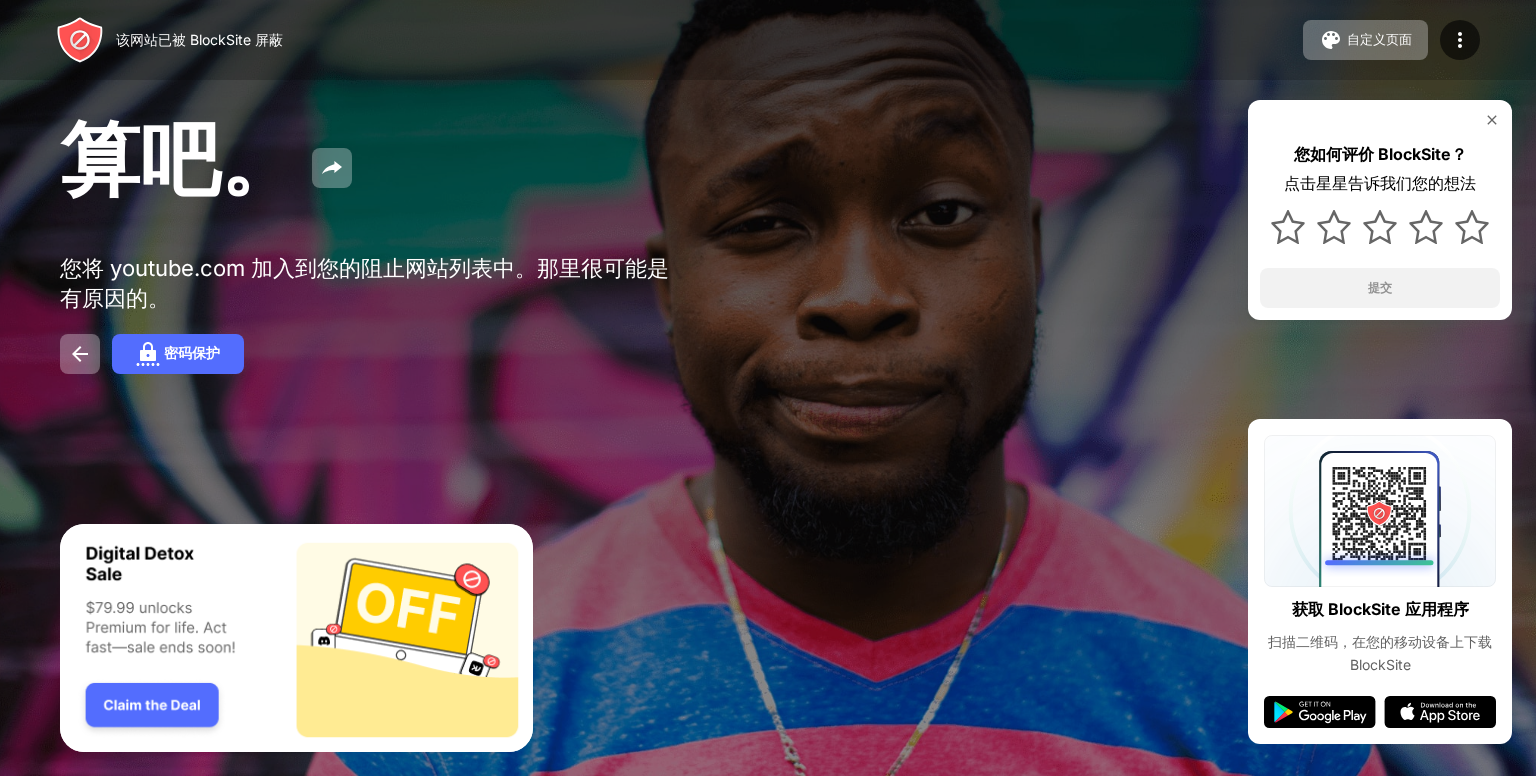 click on "算吧。 您将 youtube.com 加入到您的阻止网站列表中。那里很可能是有原因的。 密码保护 您如何评价 BlockSite？ 点击星星告诉我们您的想法 提交" at bounding box center (768, 241) 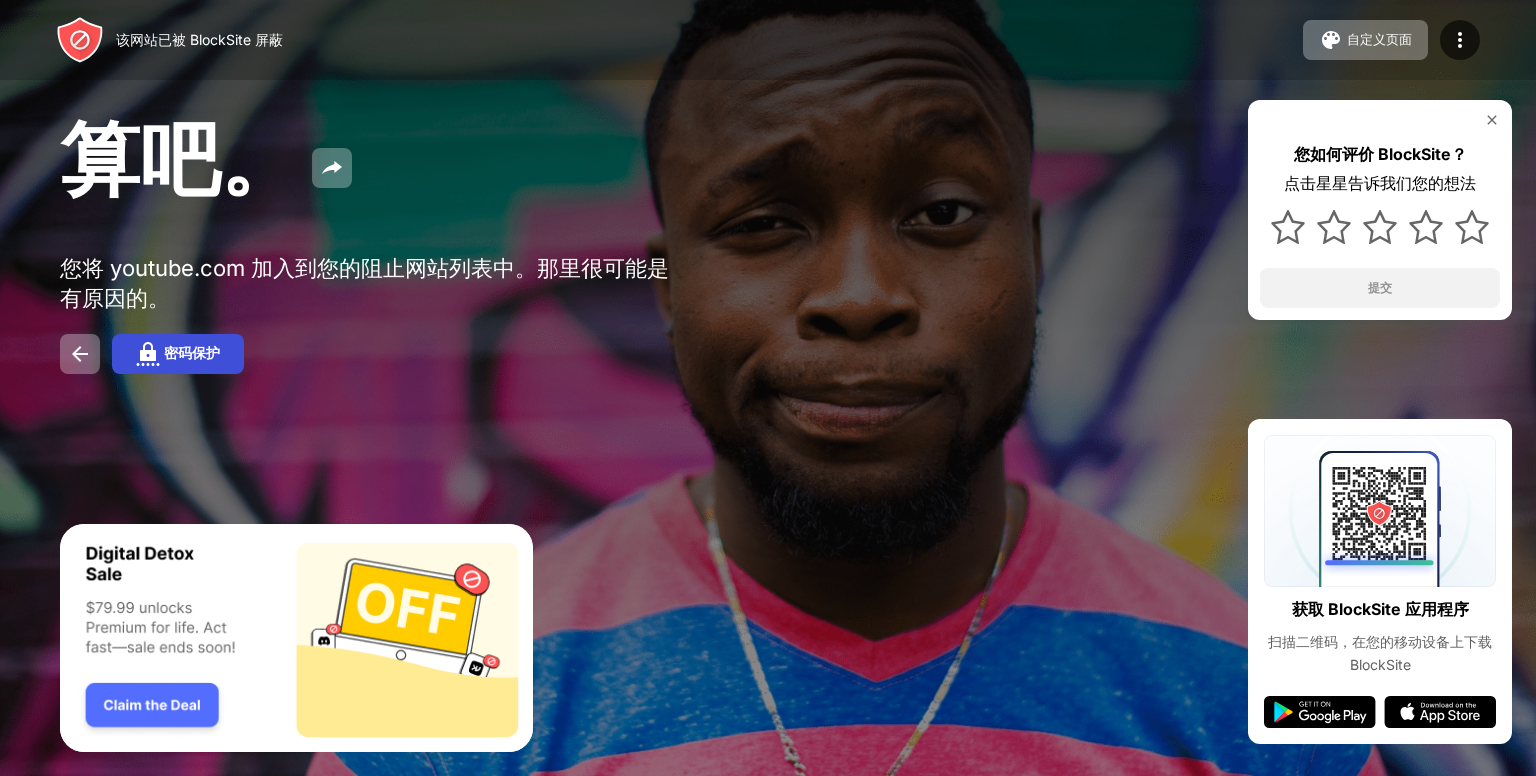 click on "密码保护" at bounding box center [192, 354] 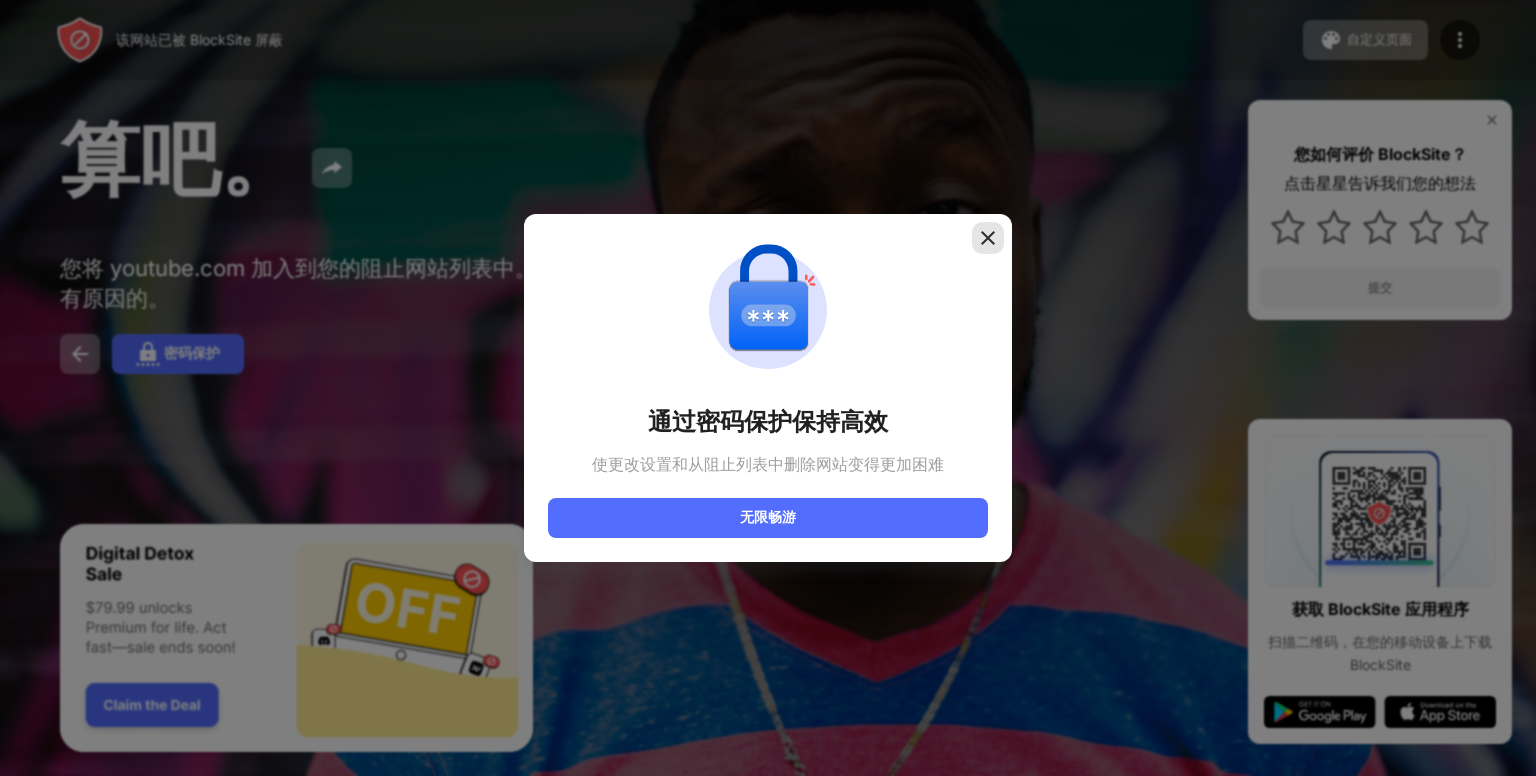 click at bounding box center [988, 238] 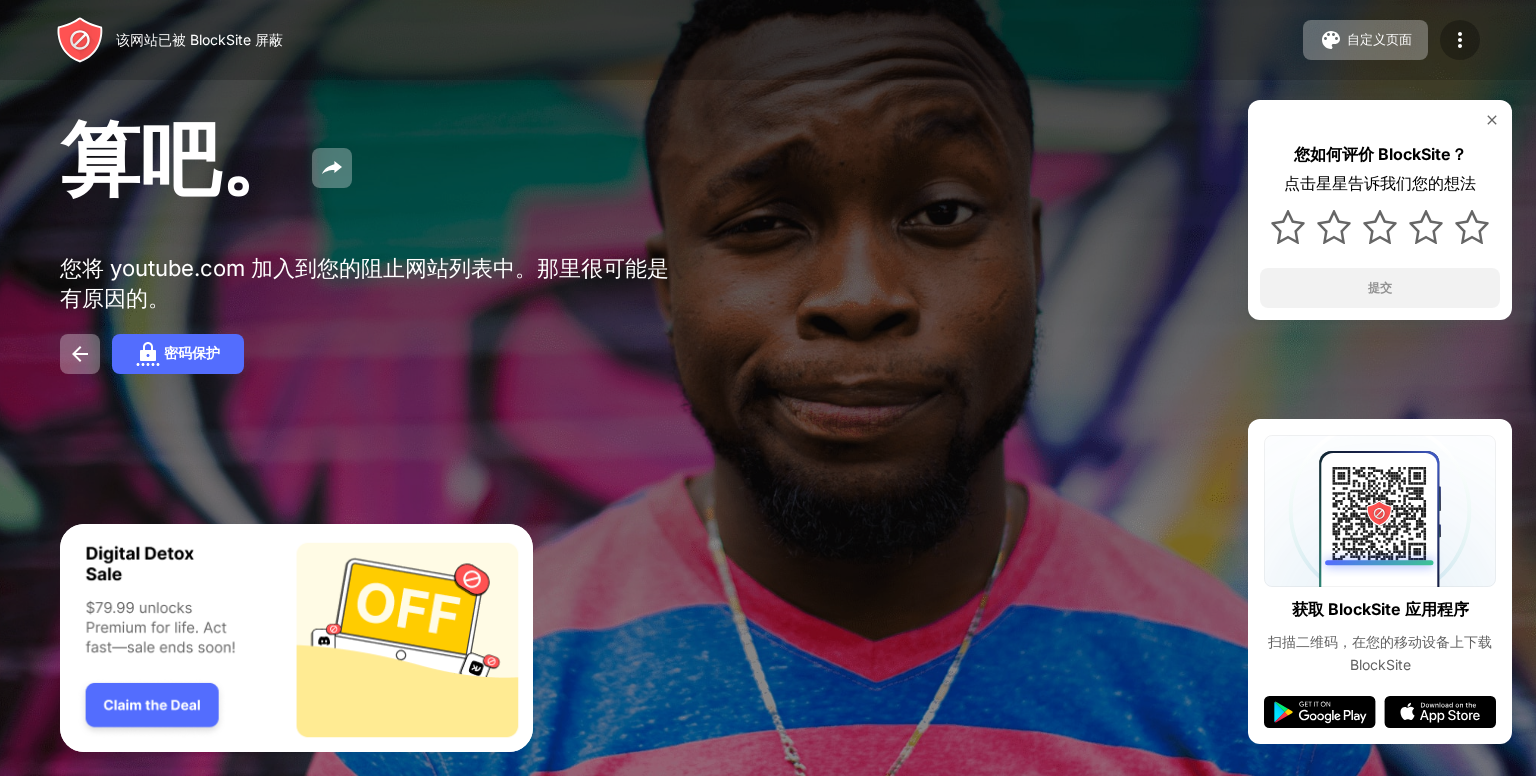 click at bounding box center [1460, 40] 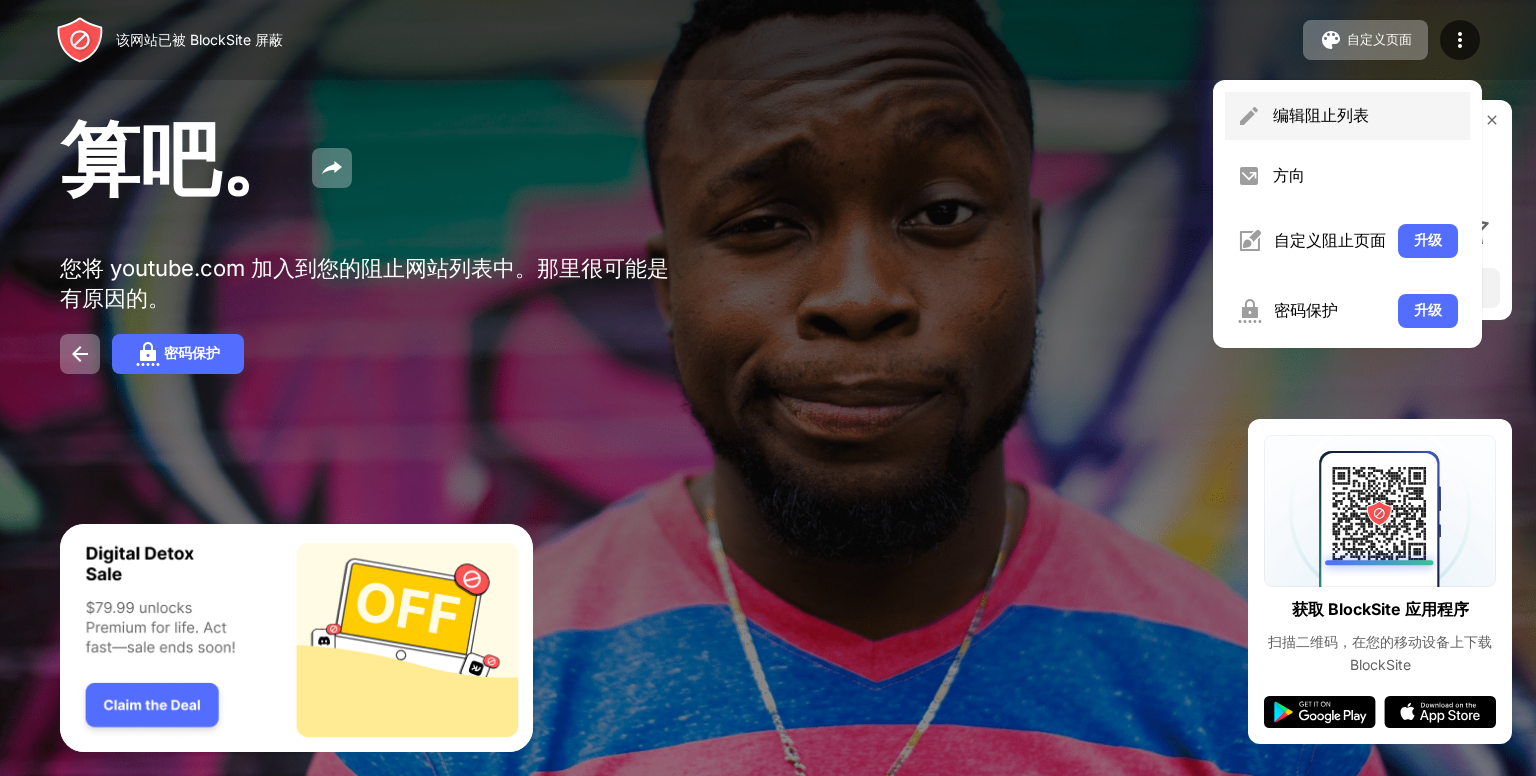 click on "编辑阻止列表" at bounding box center [1321, 115] 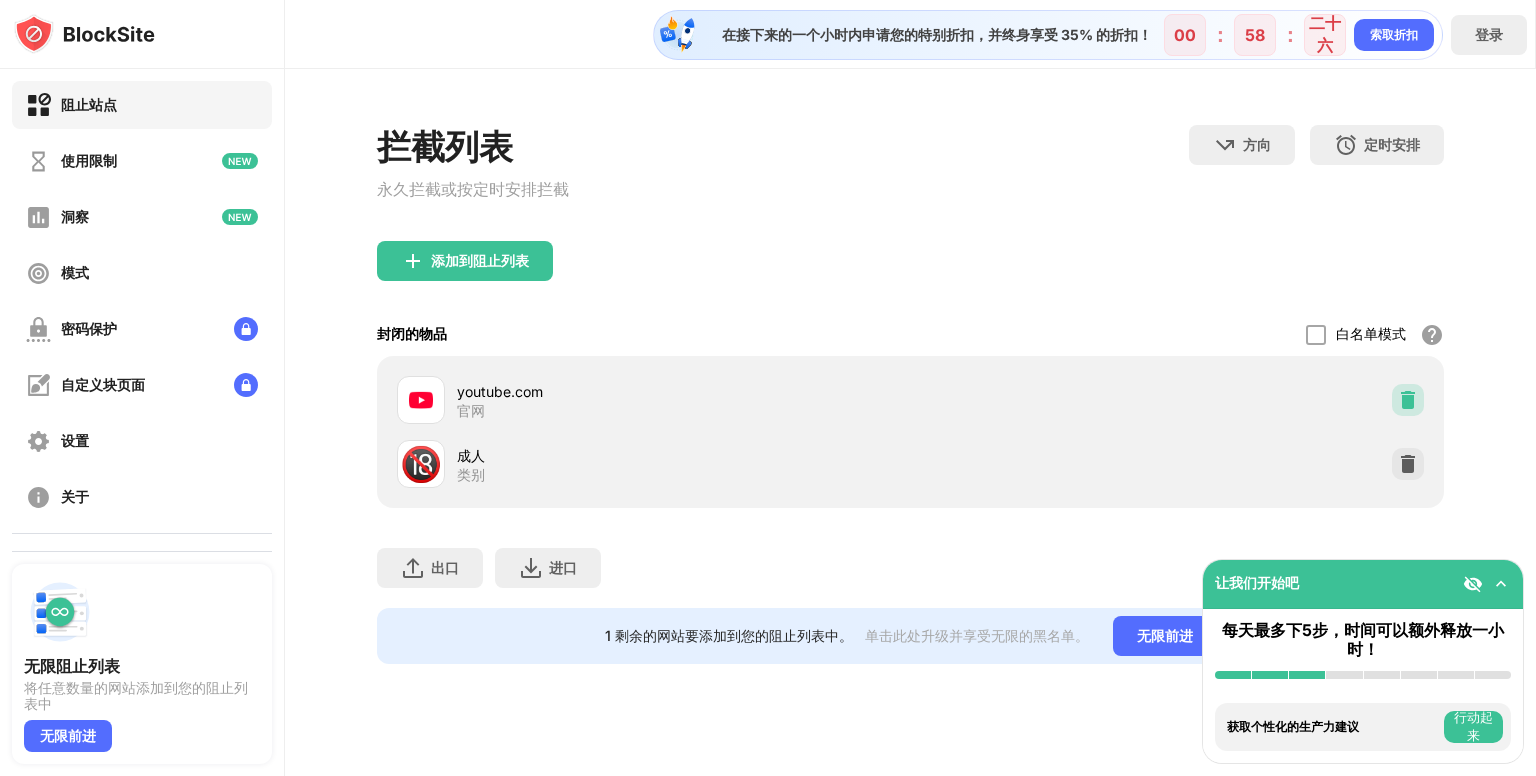 click at bounding box center (1408, 400) 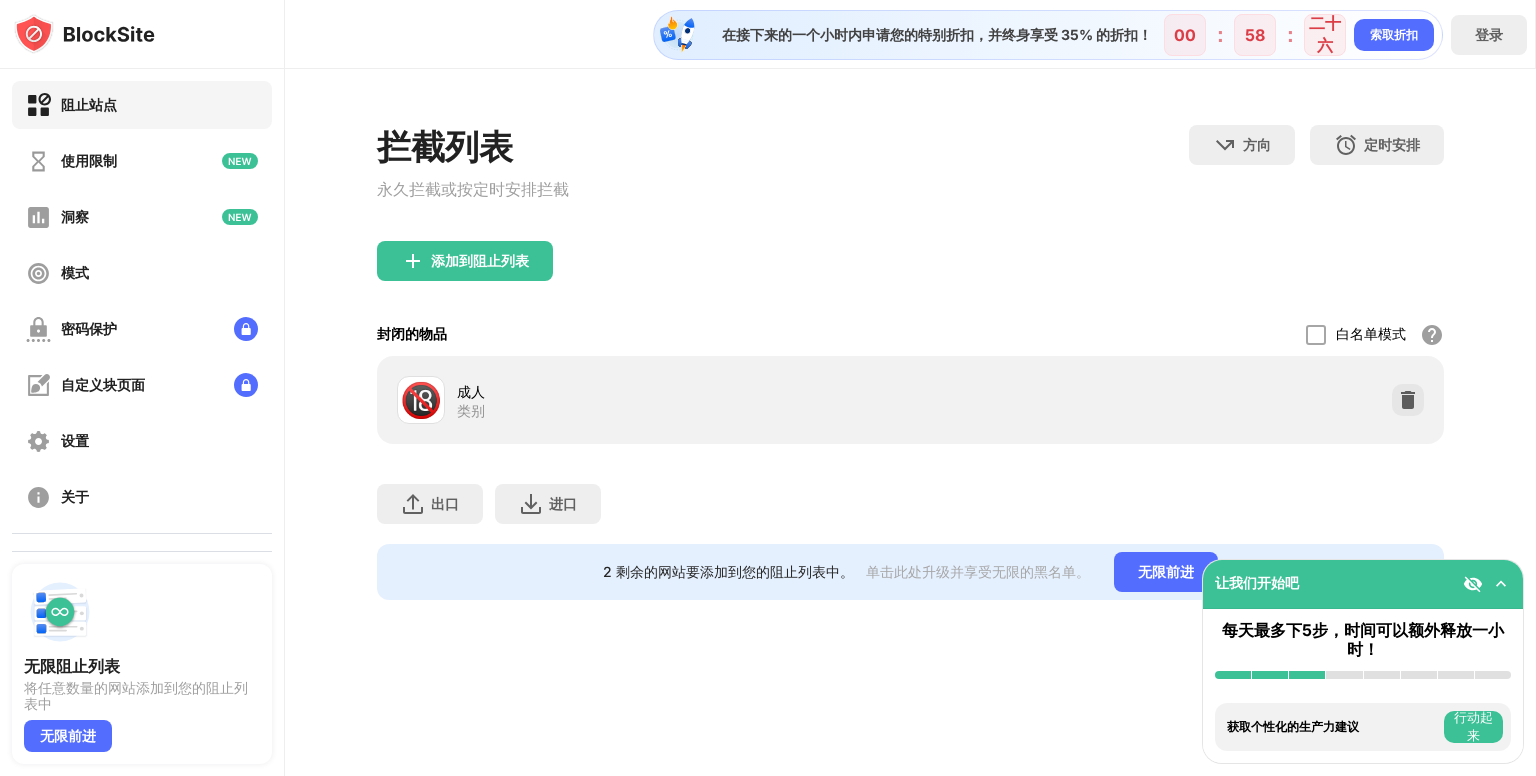 click at bounding box center [1408, 400] 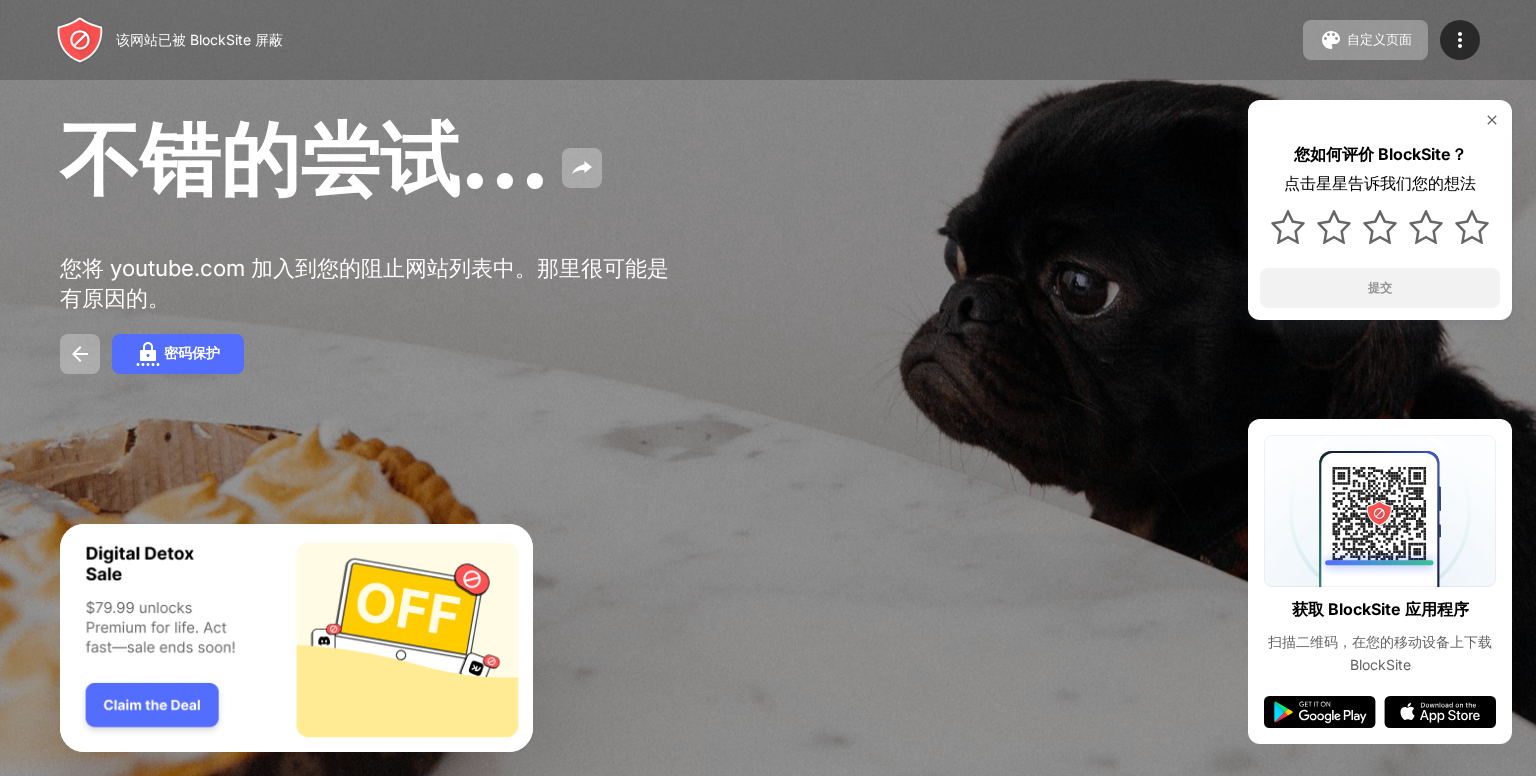 scroll, scrollTop: 0, scrollLeft: 0, axis: both 